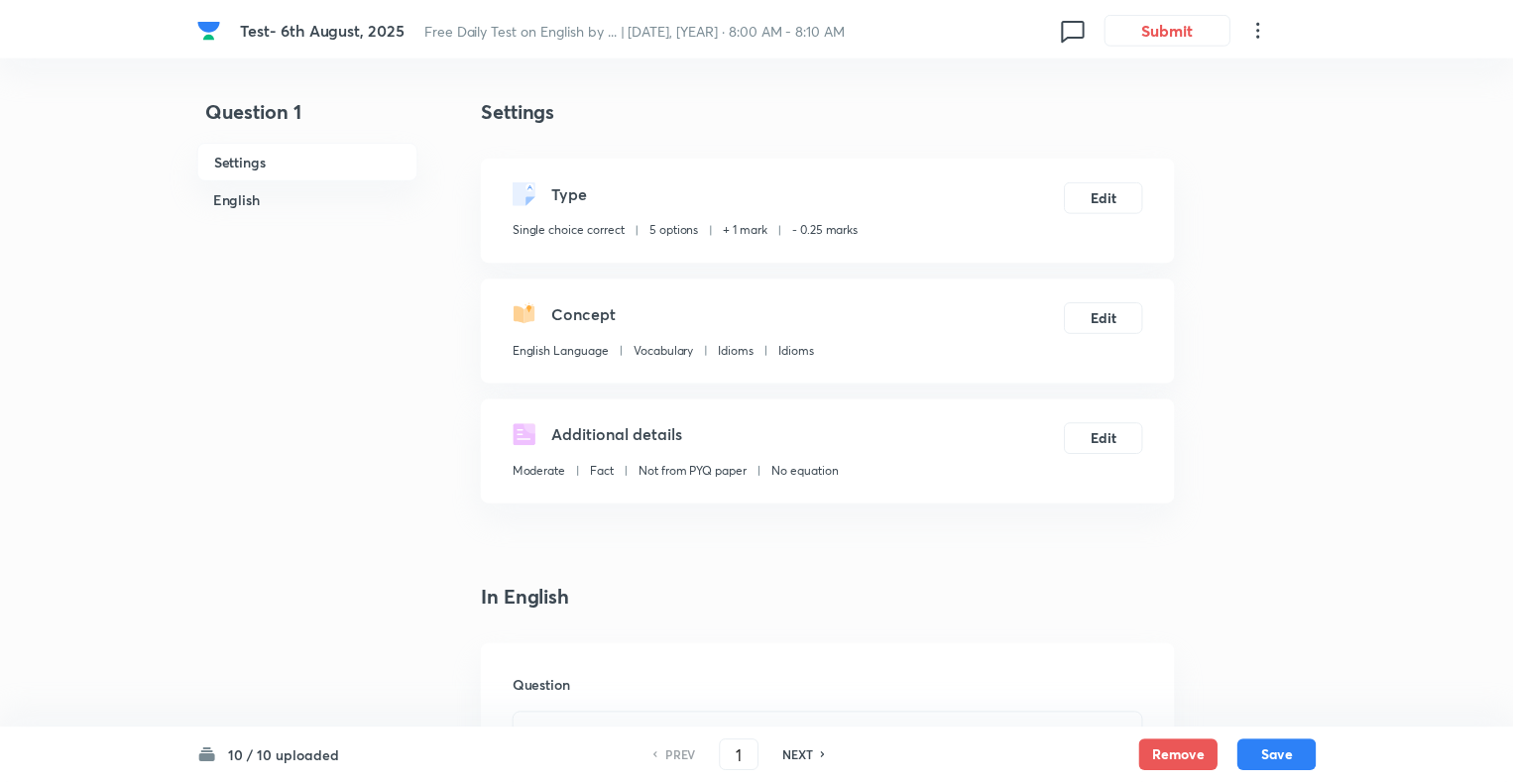 scroll, scrollTop: 0, scrollLeft: 0, axis: both 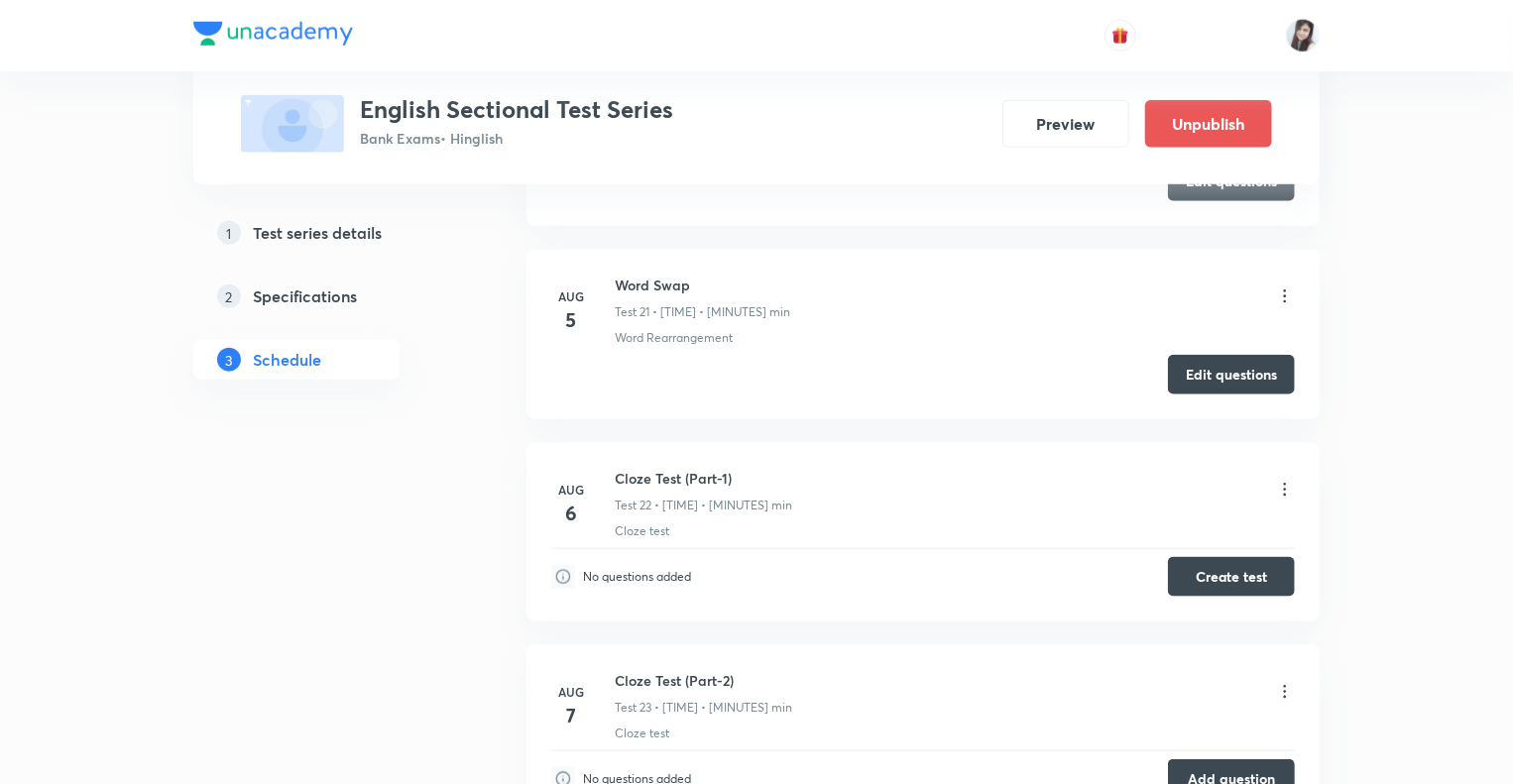 click on "Test Series English Sectional Test Series Bank Exams  • Hinglish Preview Unpublish 1 Test series details 2 Specifications 3 Schedule Schedule •  28  tests Session  29 Live class Test Session title 0/99 ​ Schedule for [MONTH] [DAY], [YEAR], [TIME] ​ Duration (in minutes) ​ Sub-concepts ​ Add Cancel [MONTH] [DAY] Reading Comprehension Test-1 Test 1 • [TIME] • [MINUTES] min Comprehension Edit questions [MONTH] [DAY] Reading Comprehension Test-2 Test 2 • [TIME] • [MINUTES] min Comprehension Edit questions [MONTH] [DAY] Reading Comprehension Test-3 Test 3 • [TIME] • [MINUTES] min Comprehension Edit questions [MONTH] [DAY] Reading Comprehension Test-4 Test 4 • [TIME] • [MINUTES] min Comprehension Edit questions [MONTH] [DAY] Reading Comprehension Test-5 Test 5 • [TIME] • [MINUTES] min Comprehension Edit questions [MONTH] [DAY] Parajumbled/ Re arrangement of Sentences (Part-1) Test 6 • [TIME] • [MINUTES] min Parajumbles Edit questions [MONTH] [DAY] Parajumbled/ Re arrangement of Sentences (Part-2) Test 7 • [TIME] • [MINUTES] min Parajumbles Edit questions [MONTH] [DAY] Parajumbles 17" at bounding box center (756, -1383) 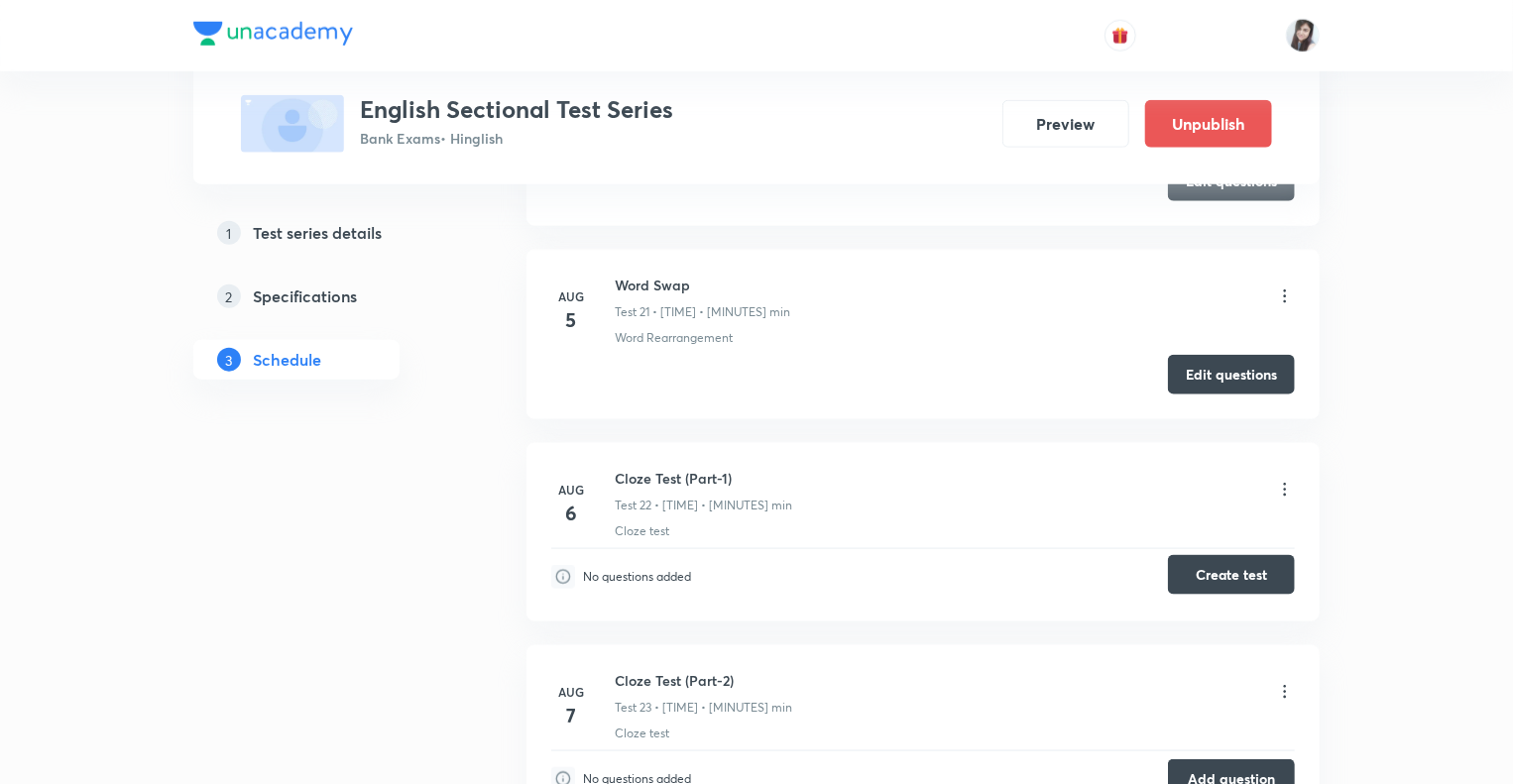 click on "Create test" at bounding box center (1231, 575) 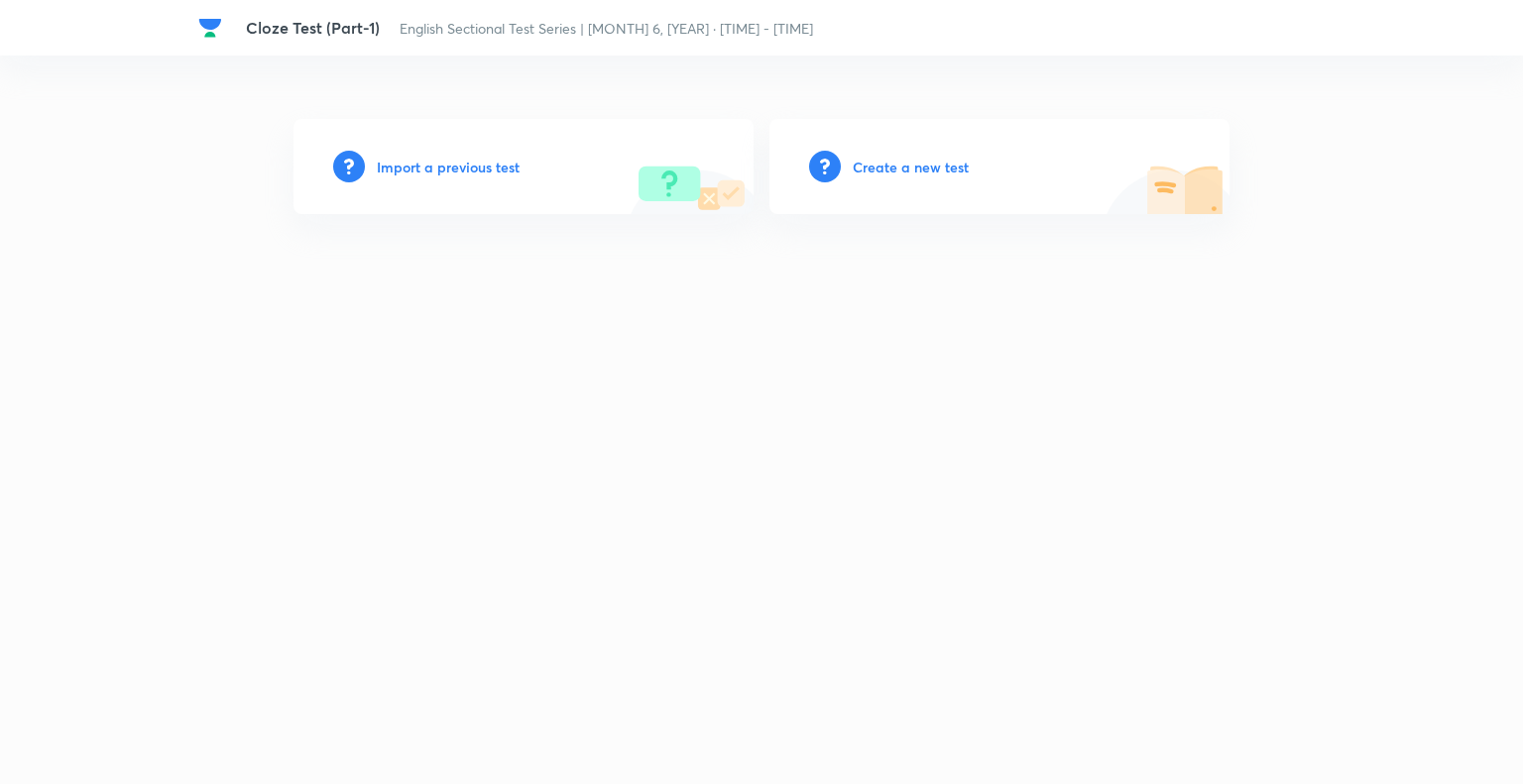 scroll, scrollTop: 0, scrollLeft: 0, axis: both 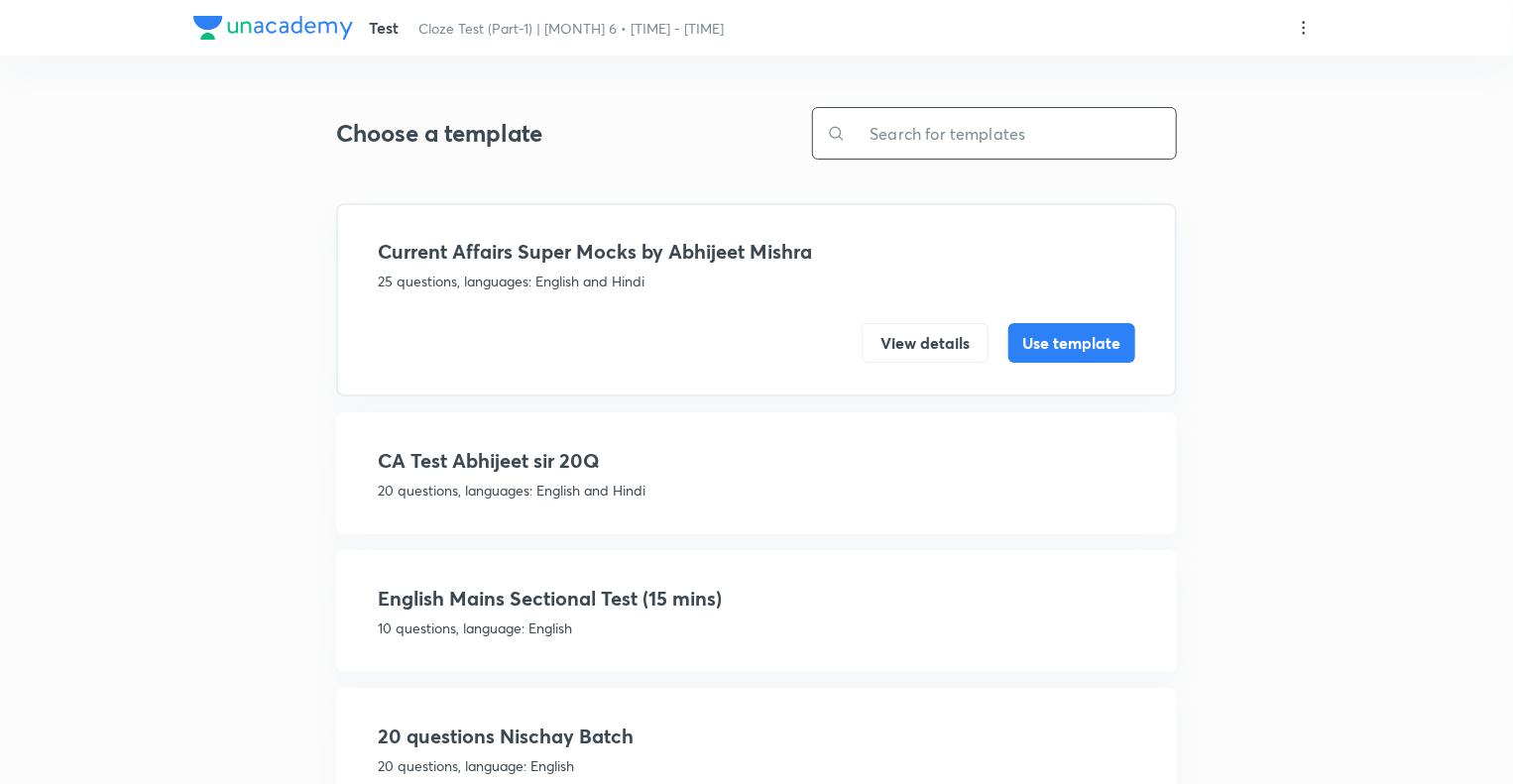 click at bounding box center [1010, 133] 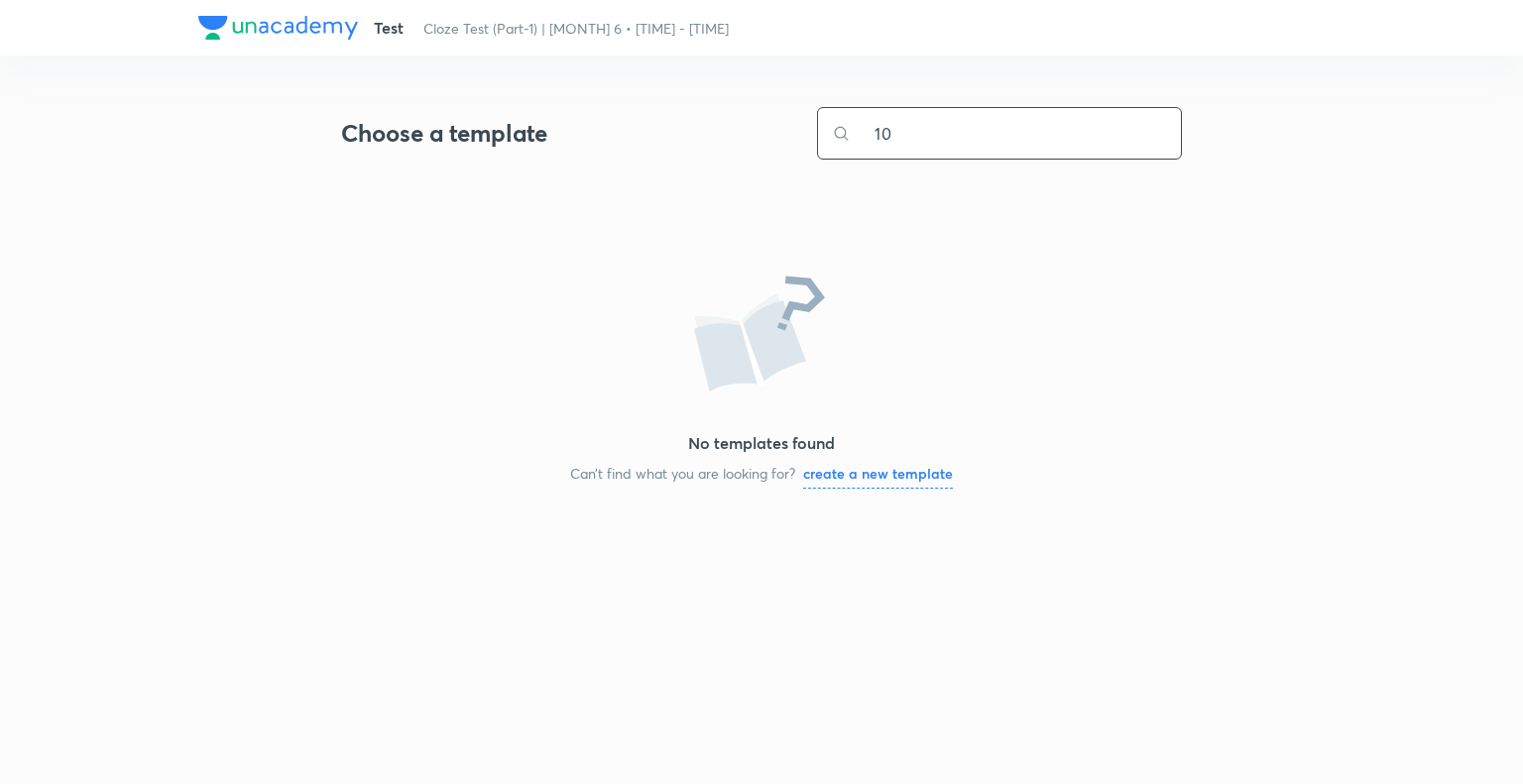 type on "1" 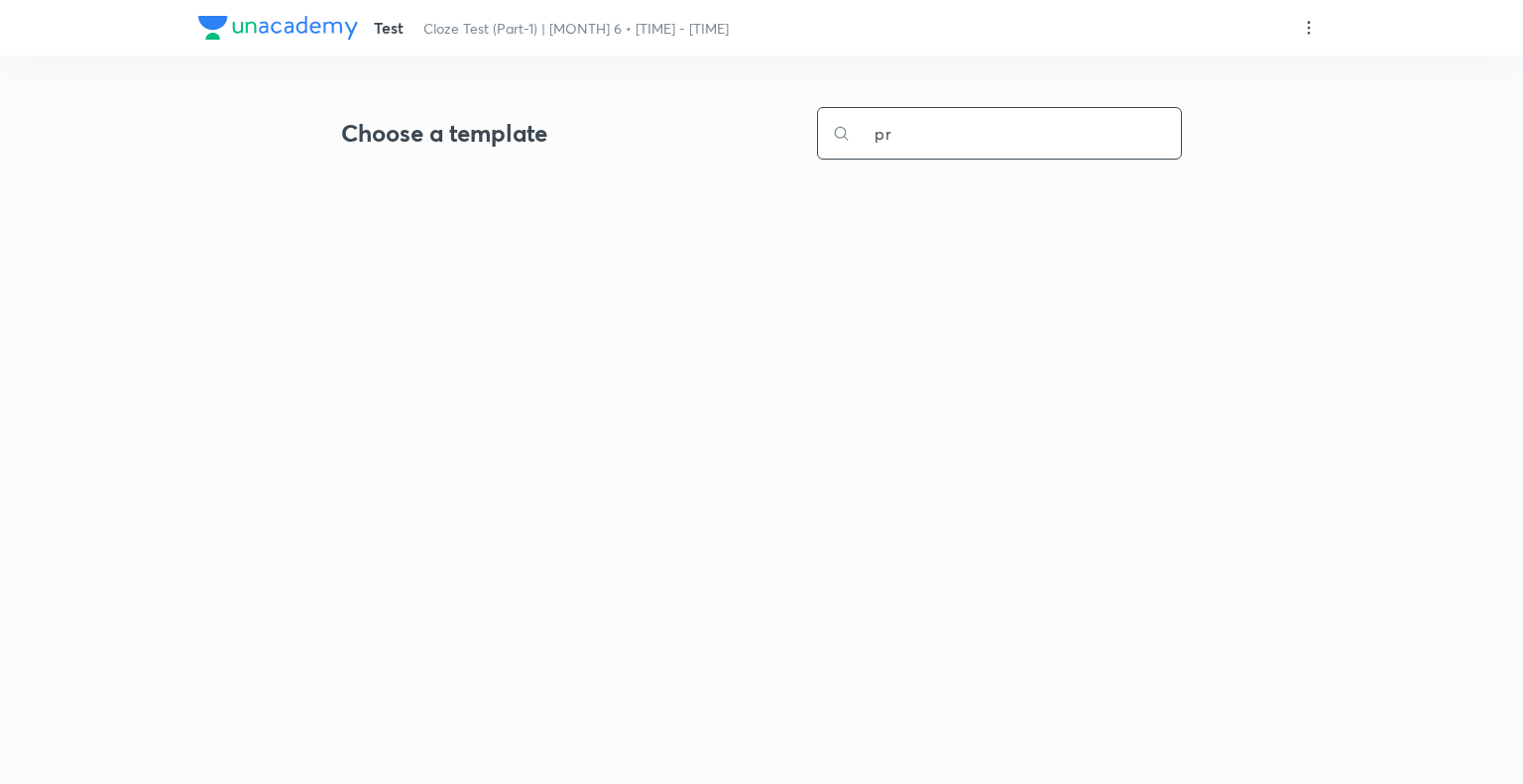 type on "p" 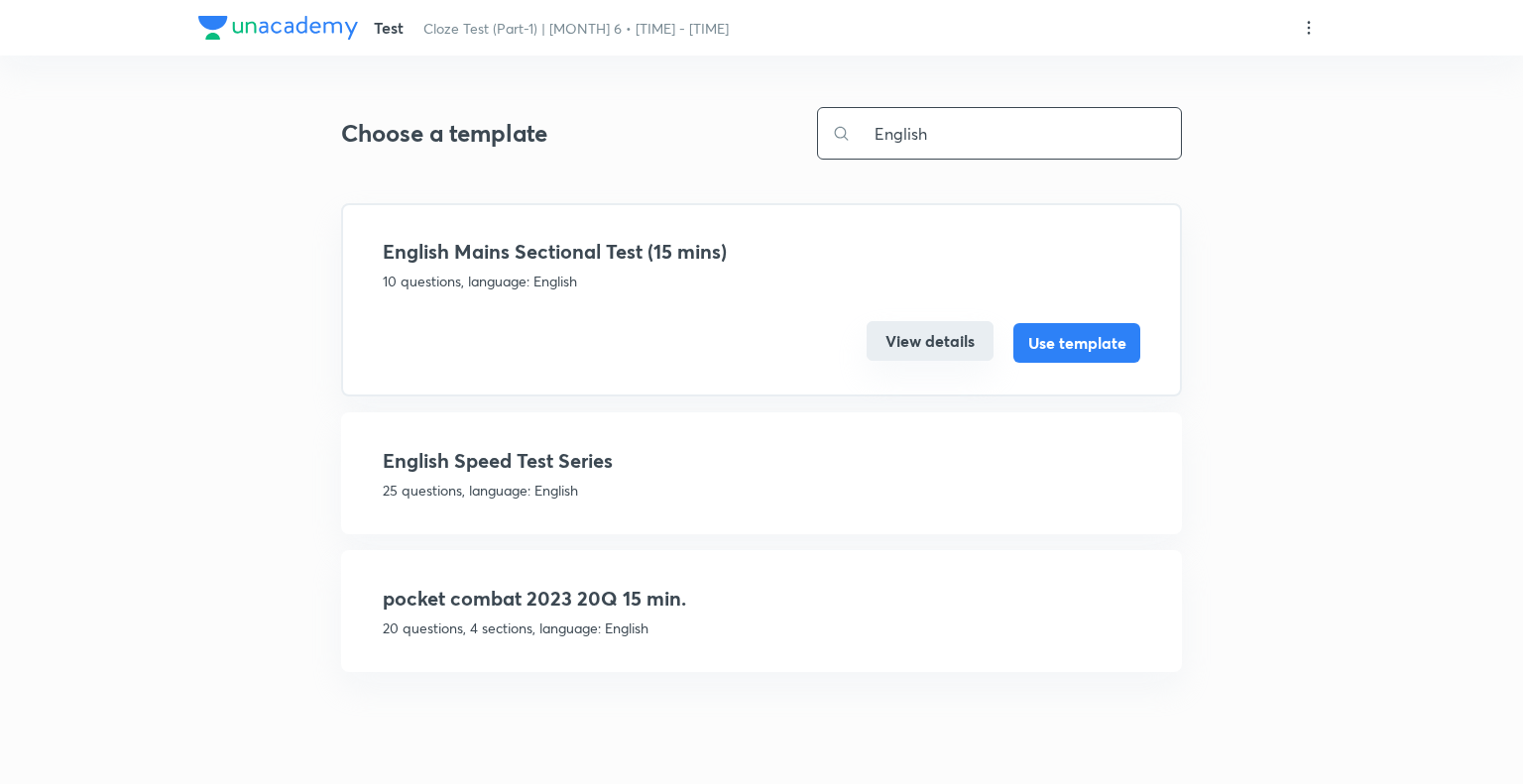 type on "English" 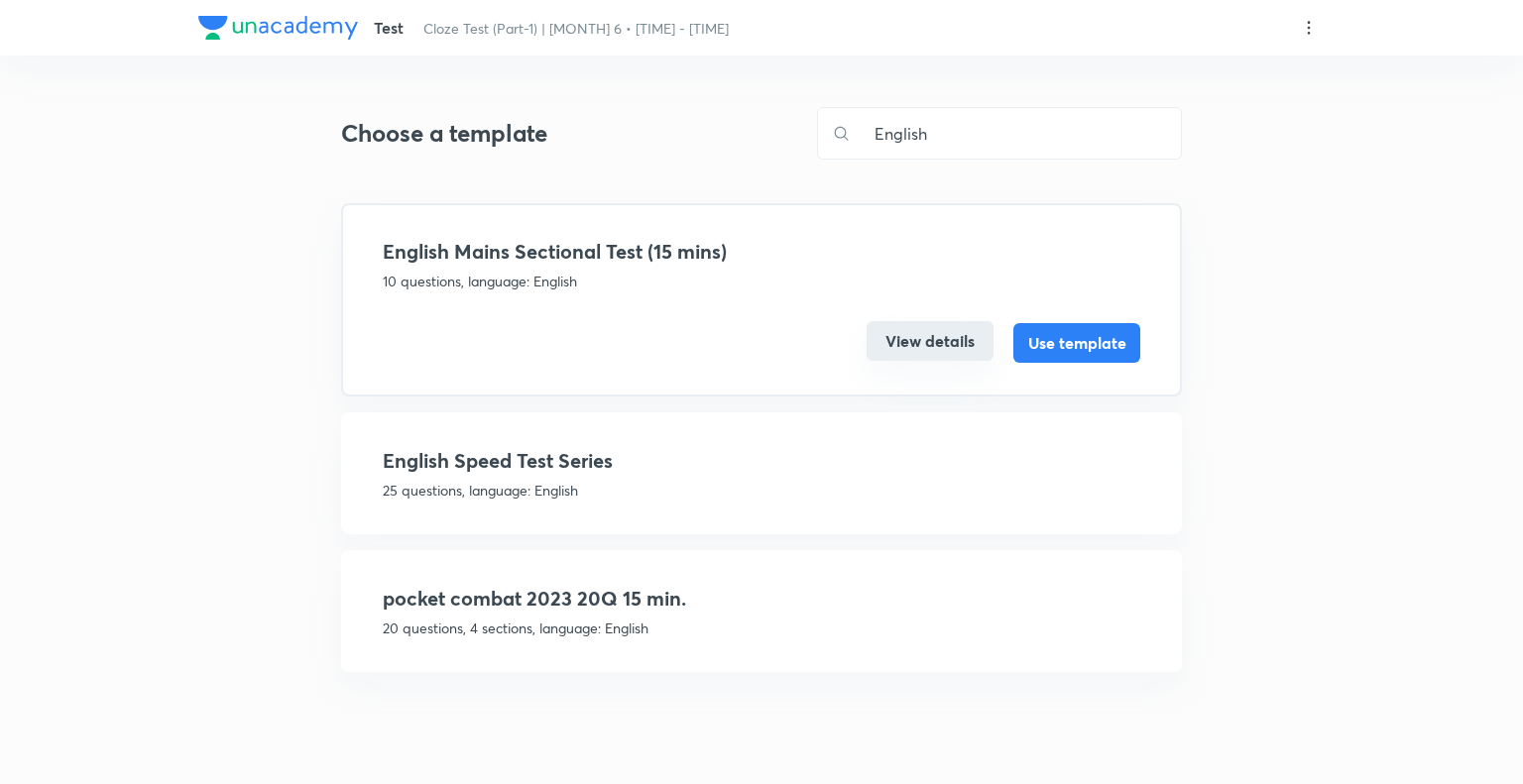 click on "View details" at bounding box center (930, 341) 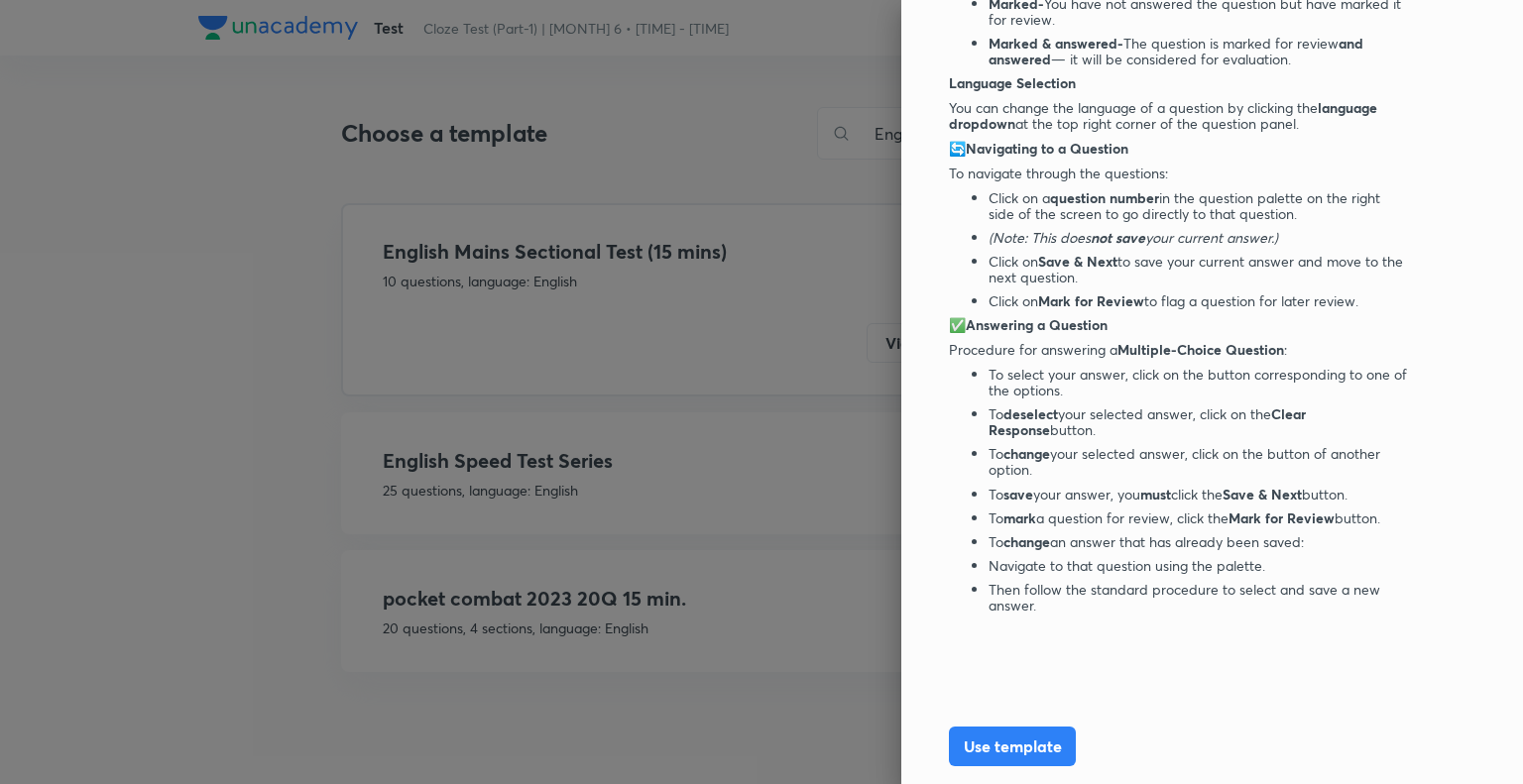 scroll, scrollTop: 1311, scrollLeft: 0, axis: vertical 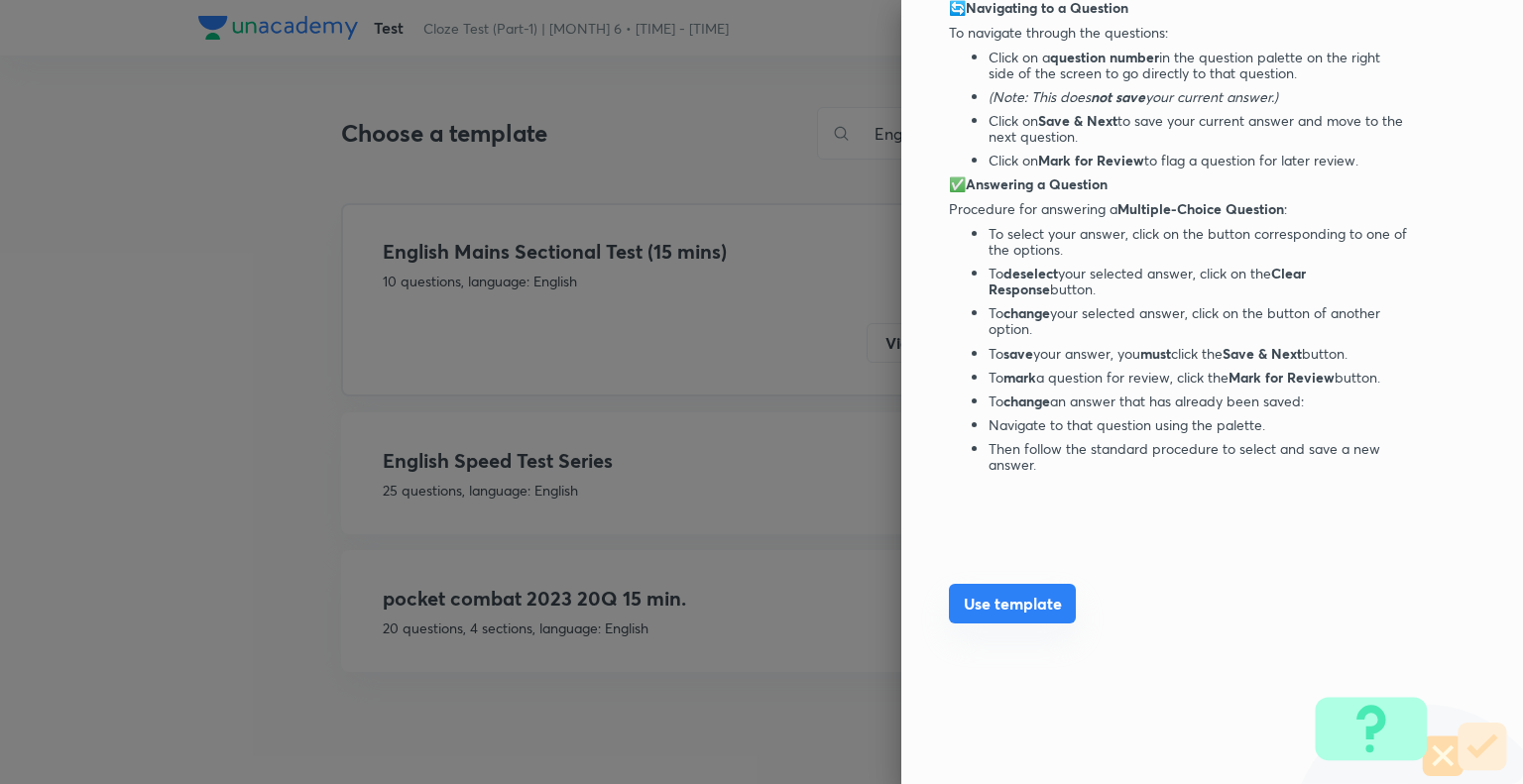 click on "Use template" at bounding box center [1012, 604] 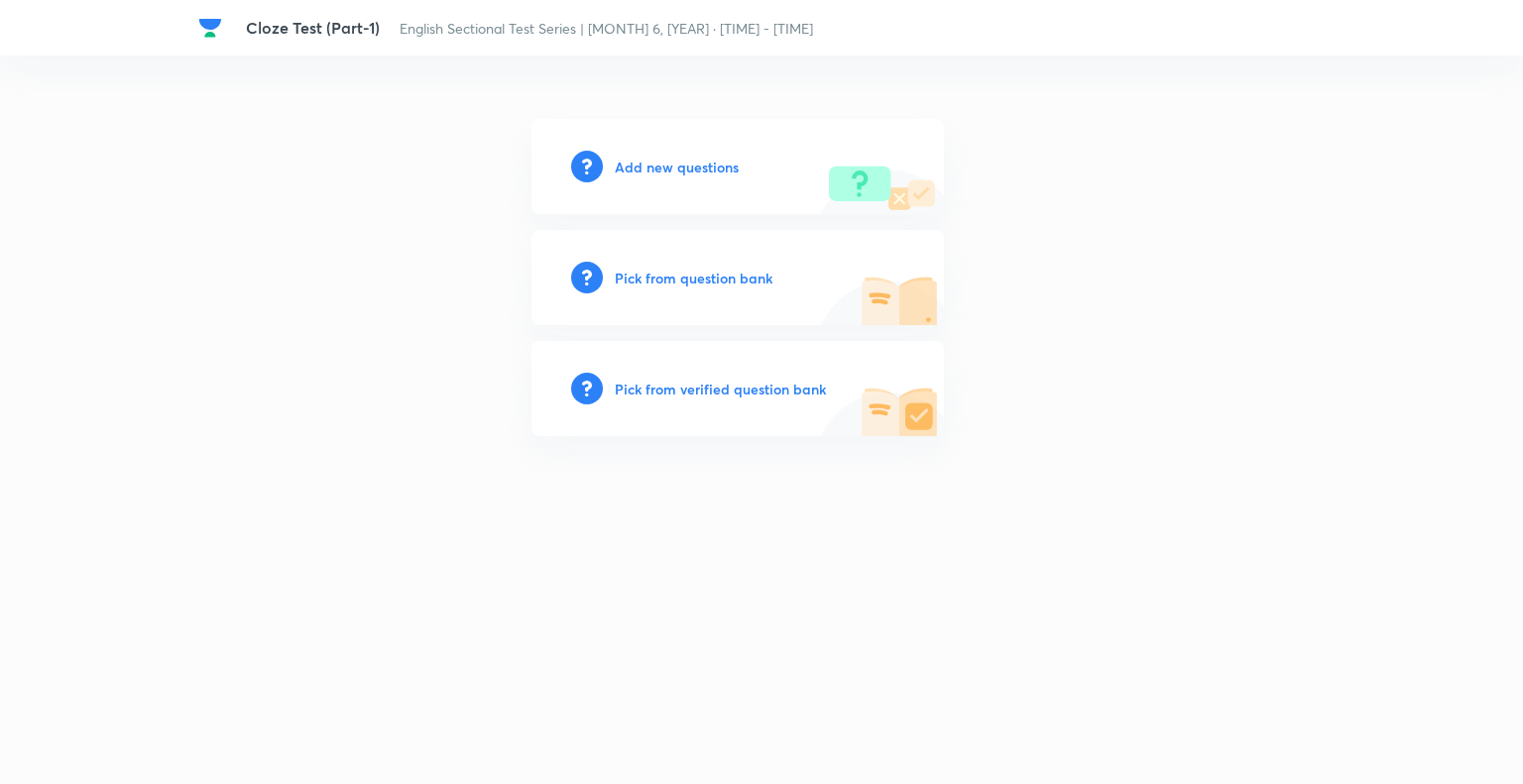 click on "Add new questions" at bounding box center [676, 167] 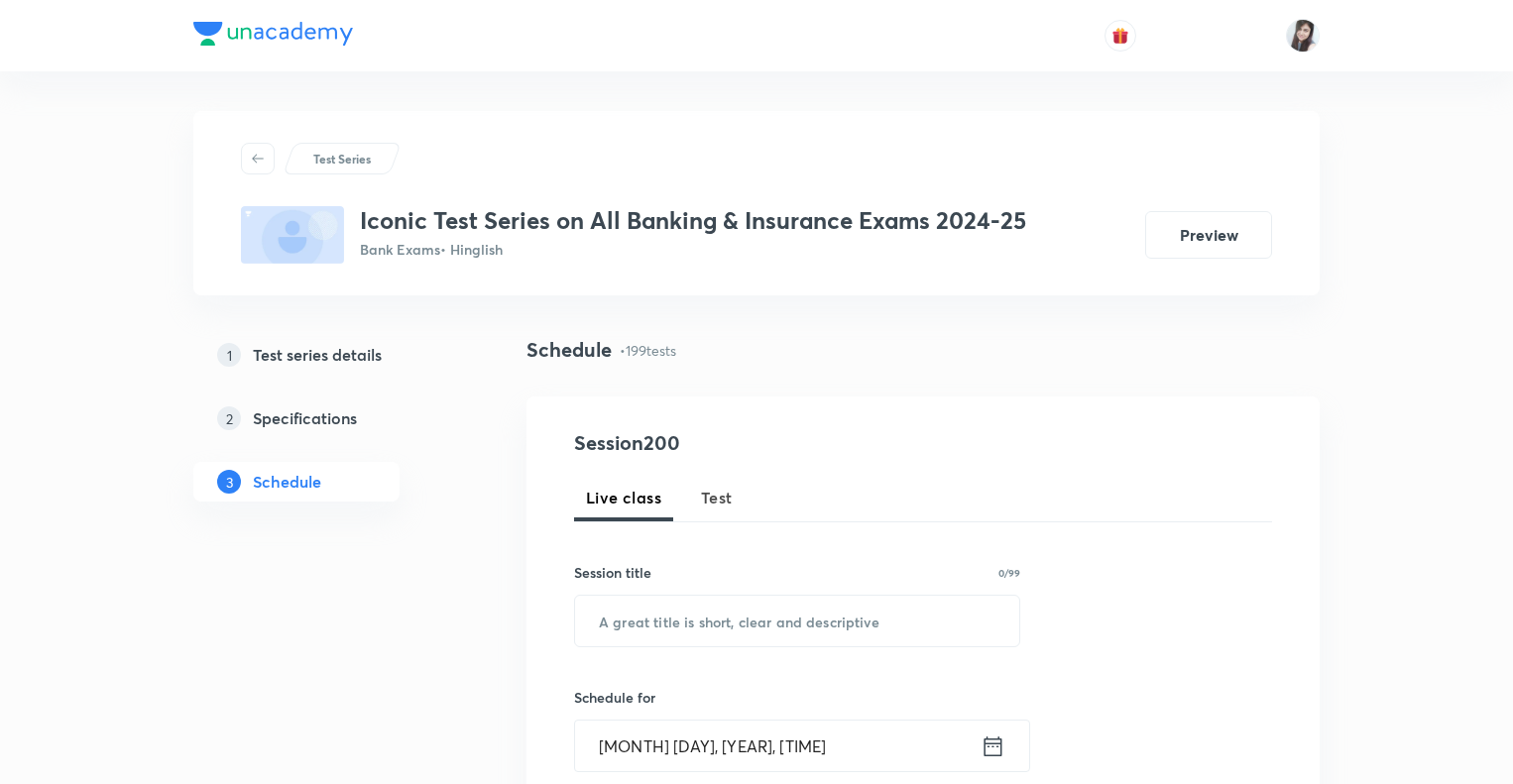 scroll, scrollTop: 0, scrollLeft: 0, axis: both 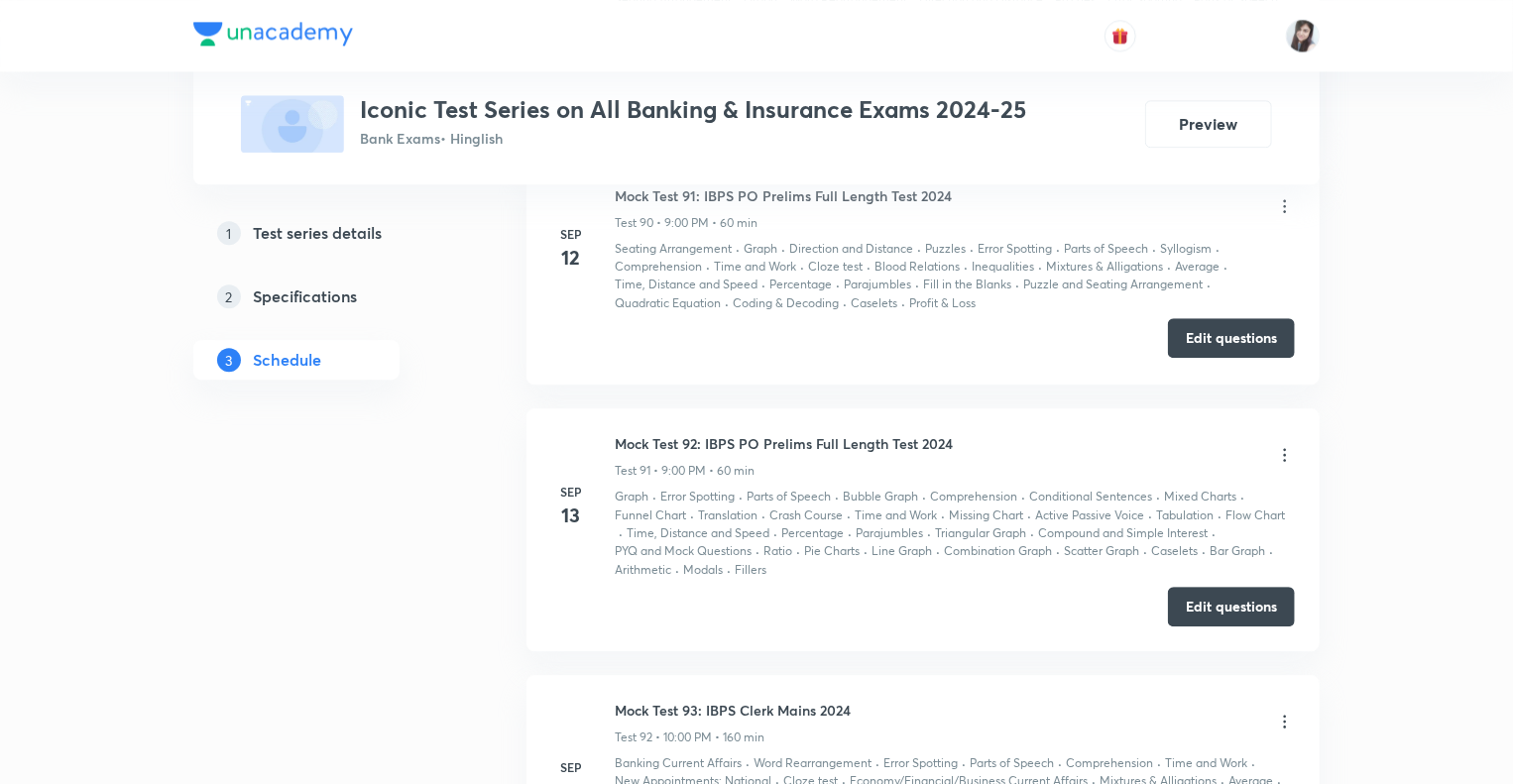 click on "Edit questions" at bounding box center (1231, 338) 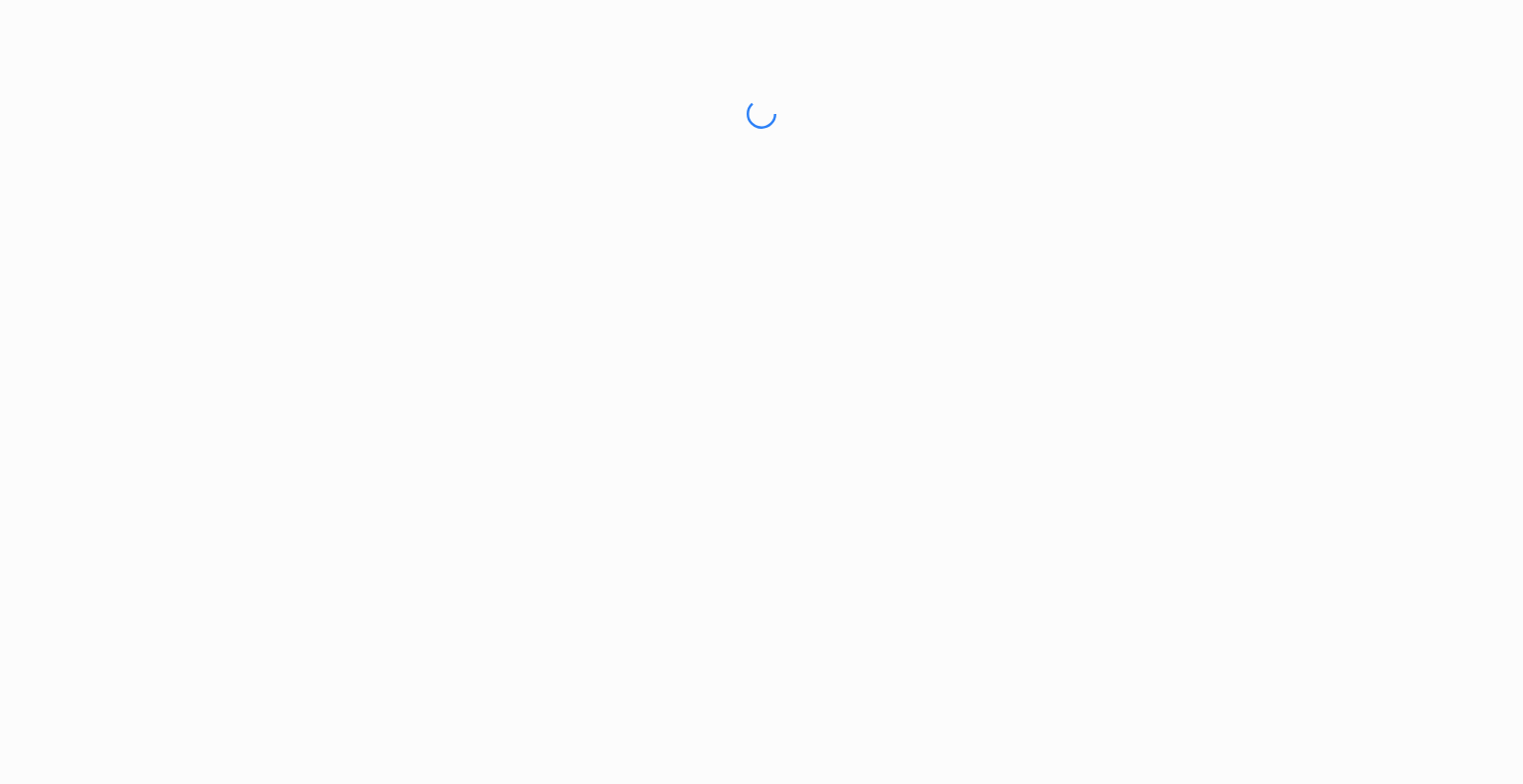 scroll, scrollTop: 0, scrollLeft: 0, axis: both 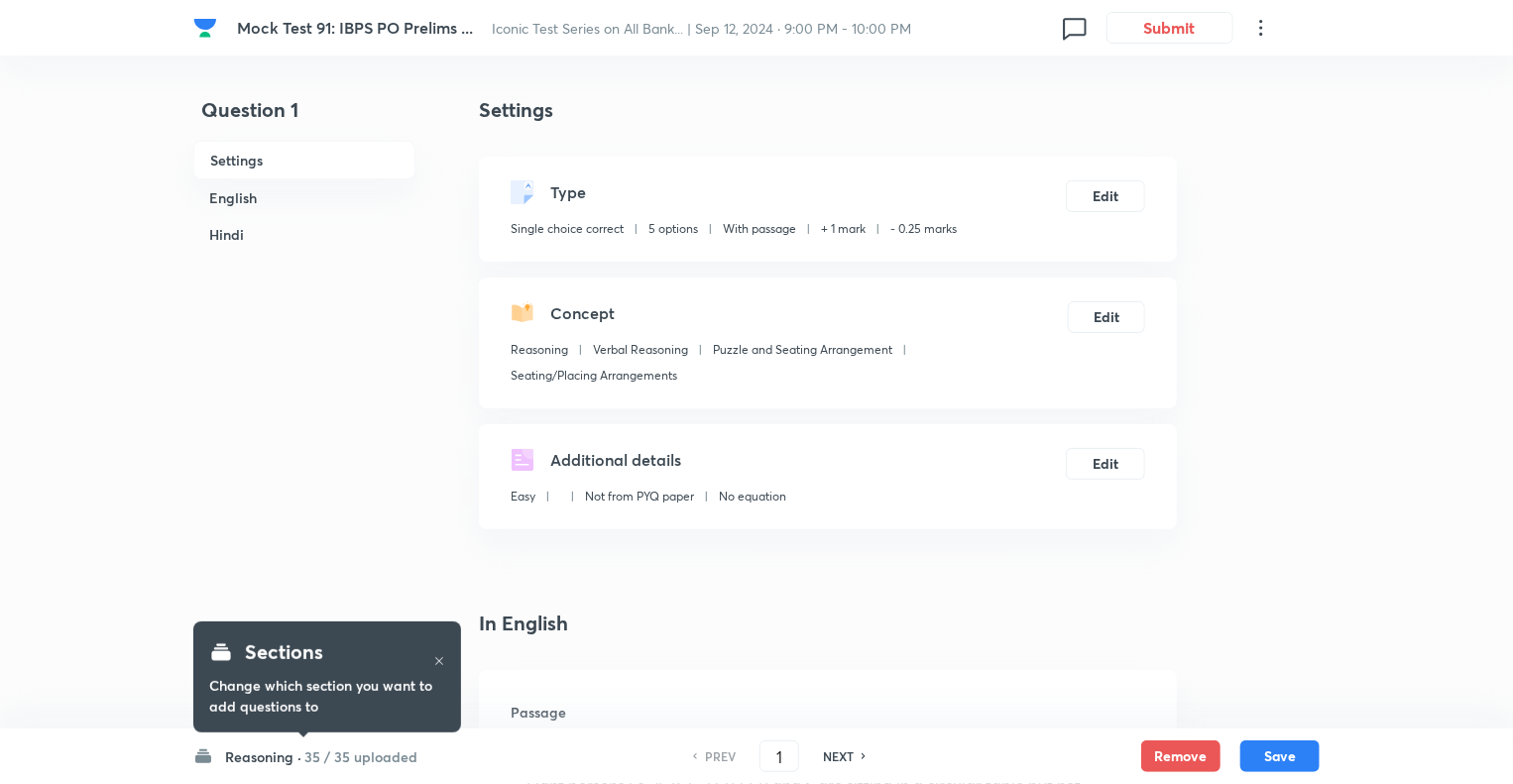 click on "Question 1 Settings English Hindi" at bounding box center [304, 3741] 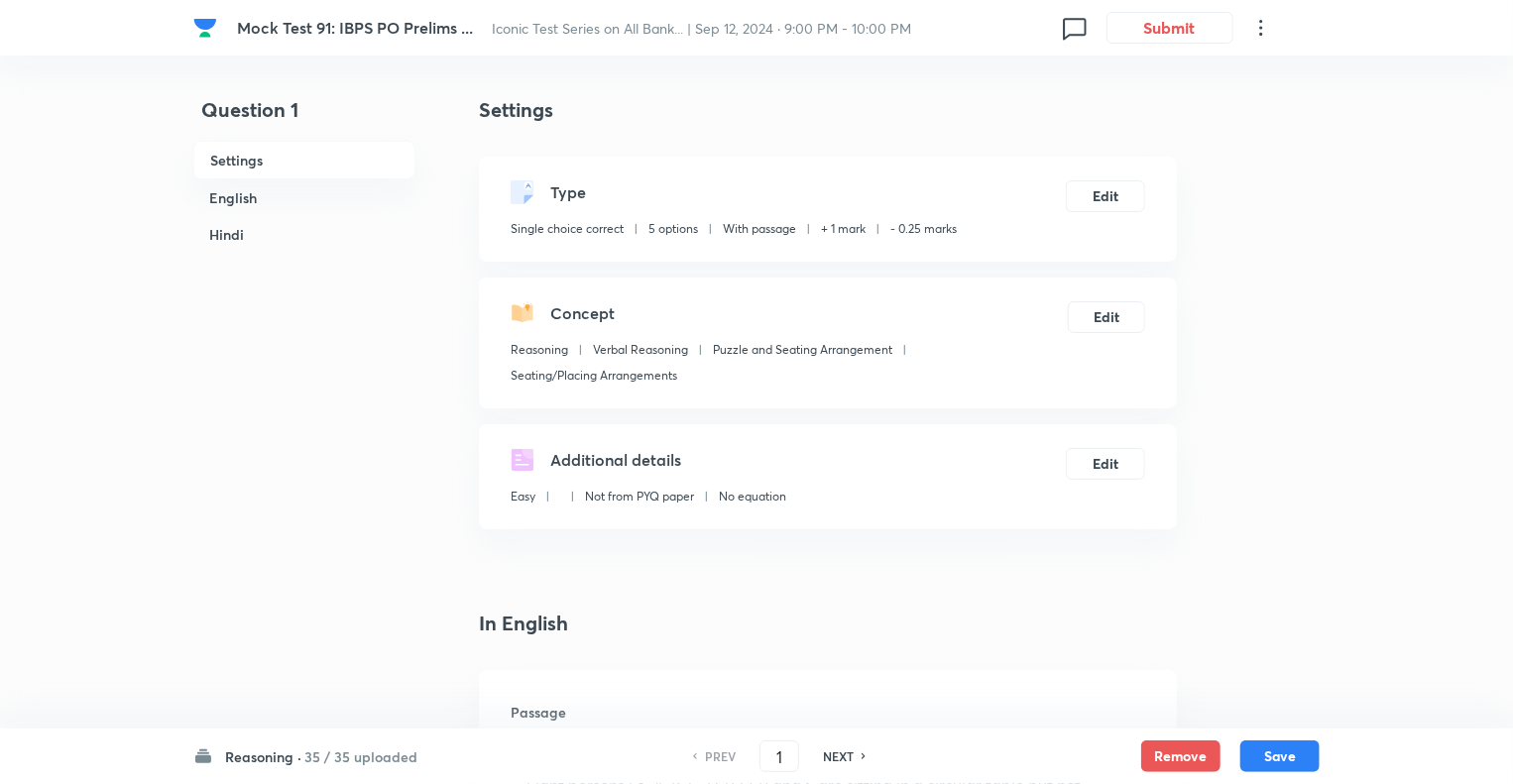 click on "Reasoning  ·" at bounding box center [263, 756] 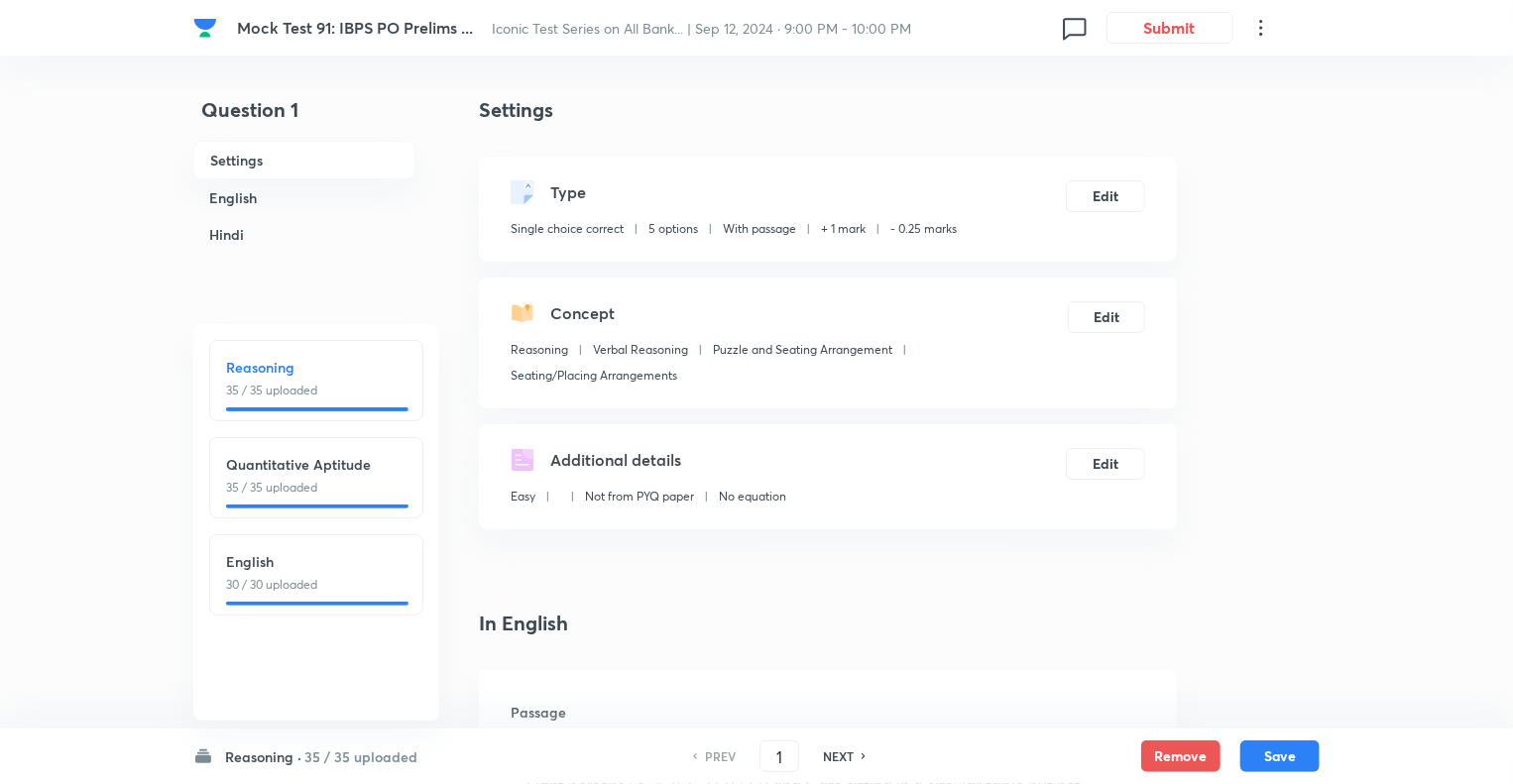 click on "30 / 30 uploaded" at bounding box center [316, 585] 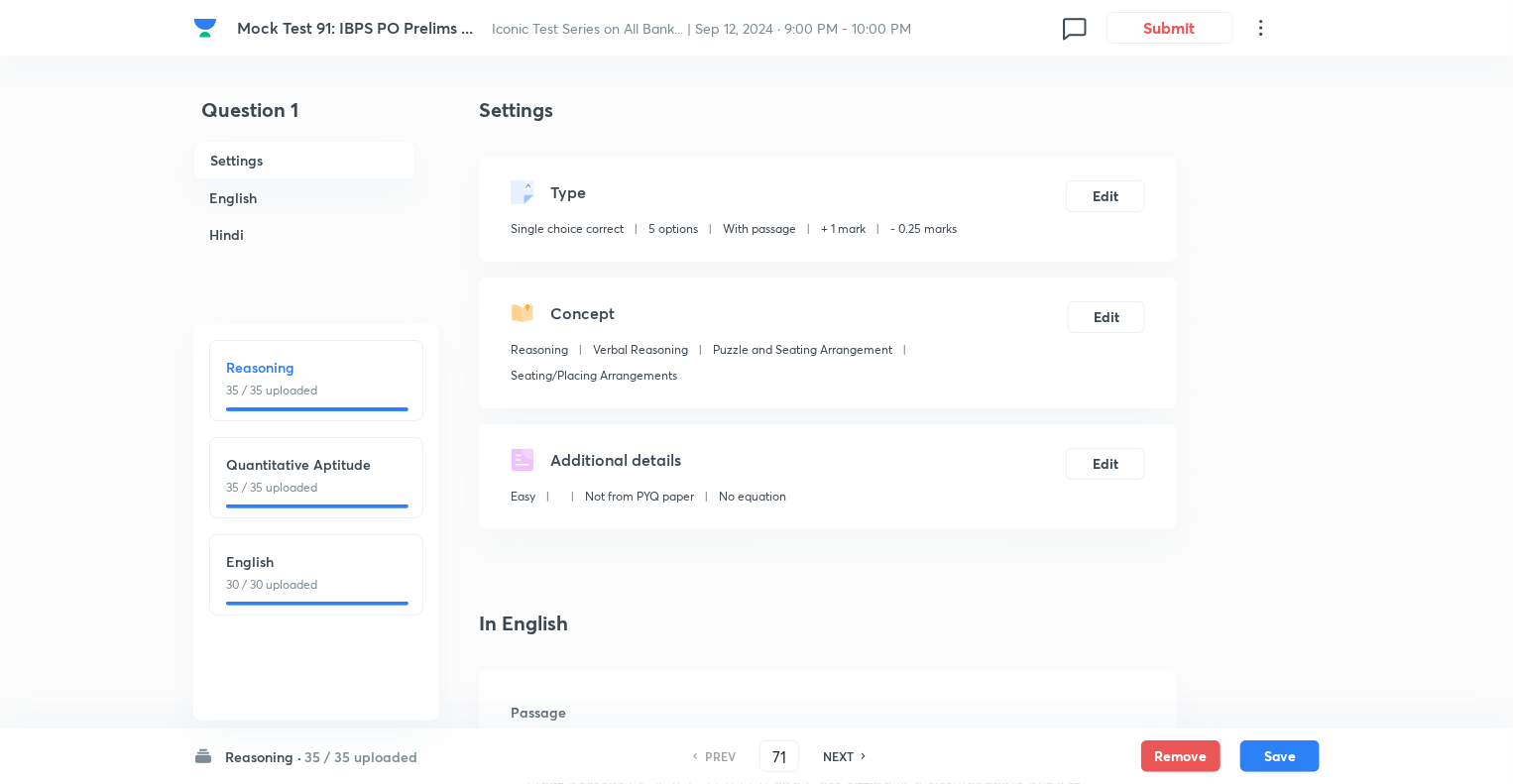 checkbox on "false" 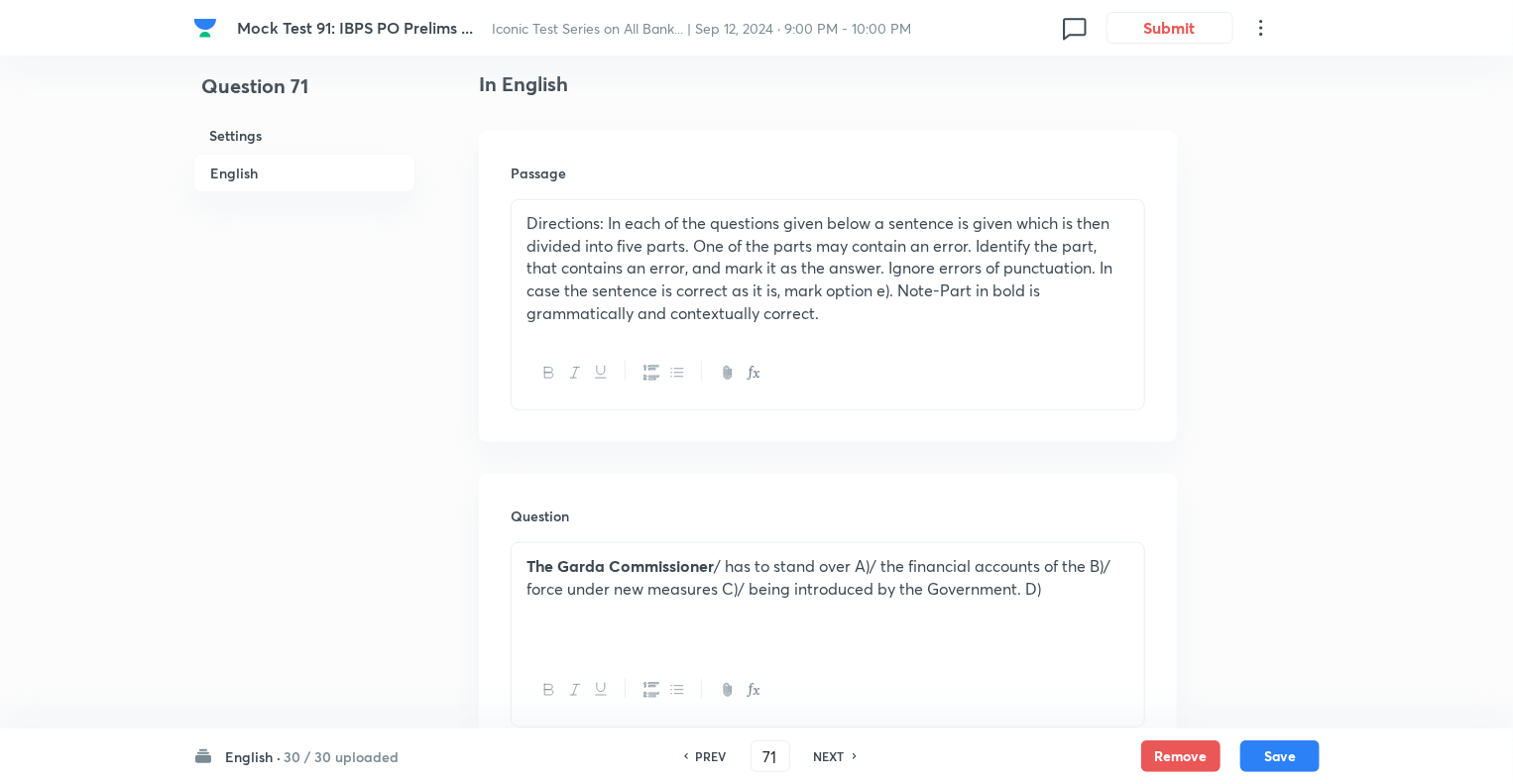 scroll, scrollTop: 515, scrollLeft: 0, axis: vertical 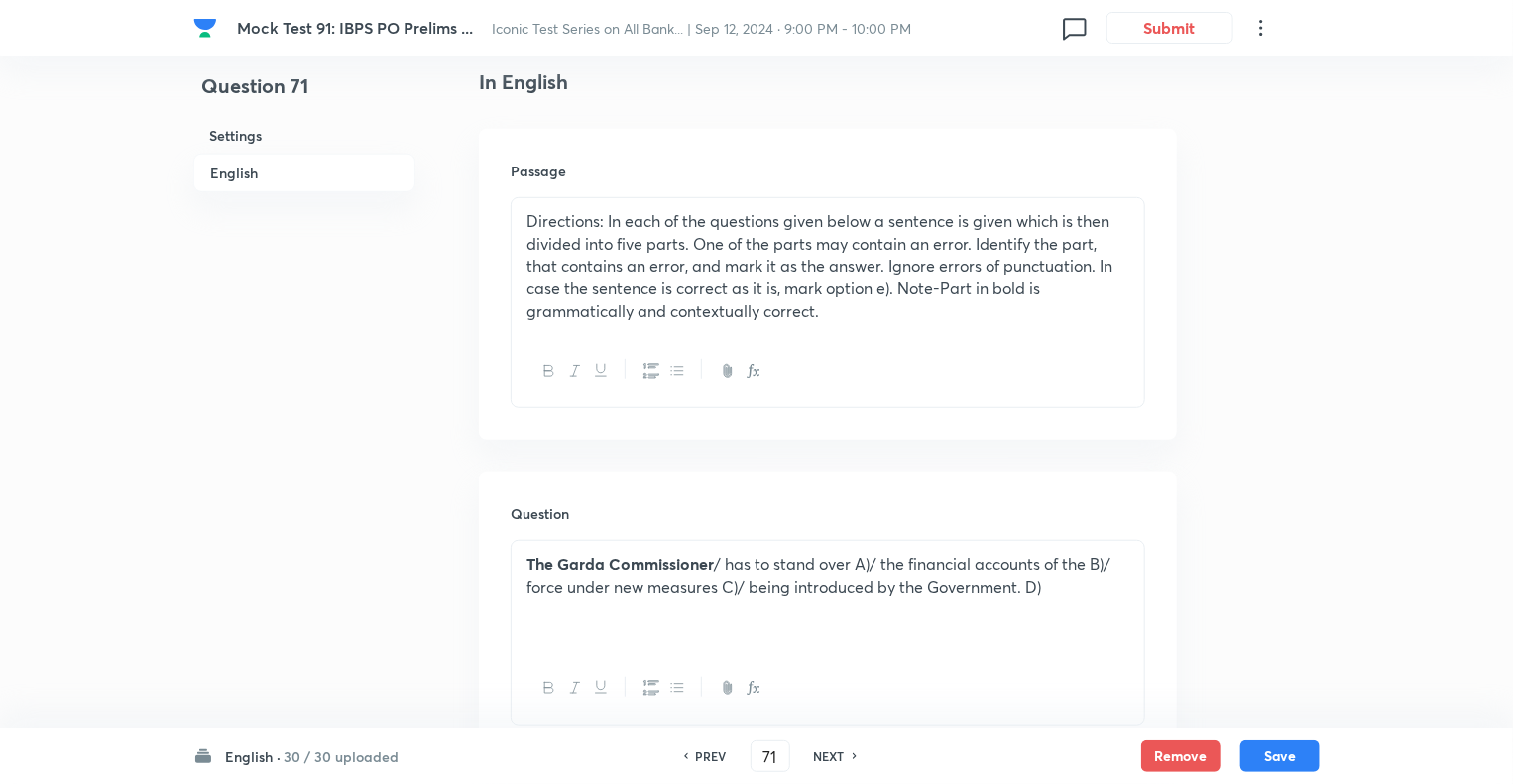 click on "NEXT" at bounding box center [829, 756] 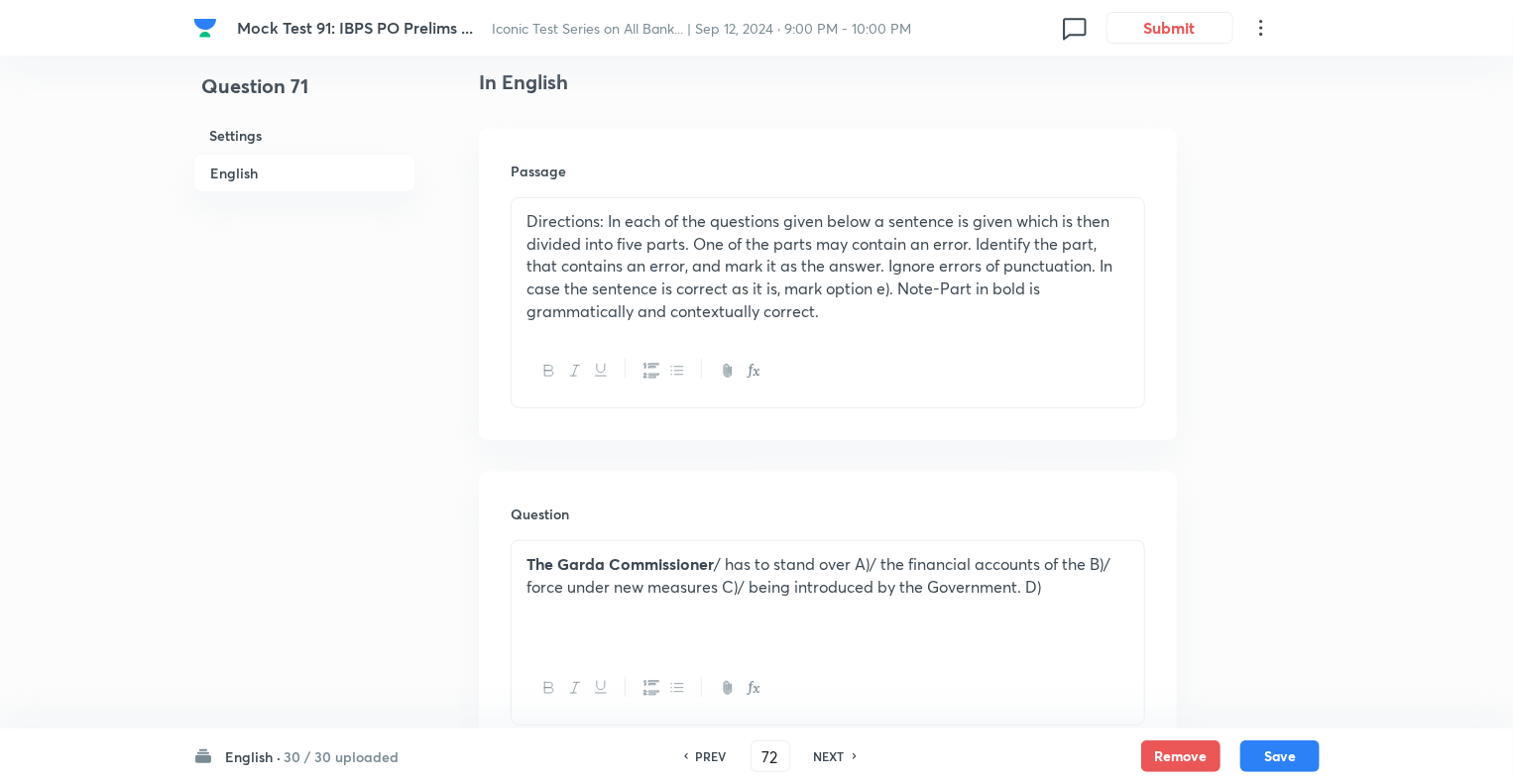 checkbox on "false" 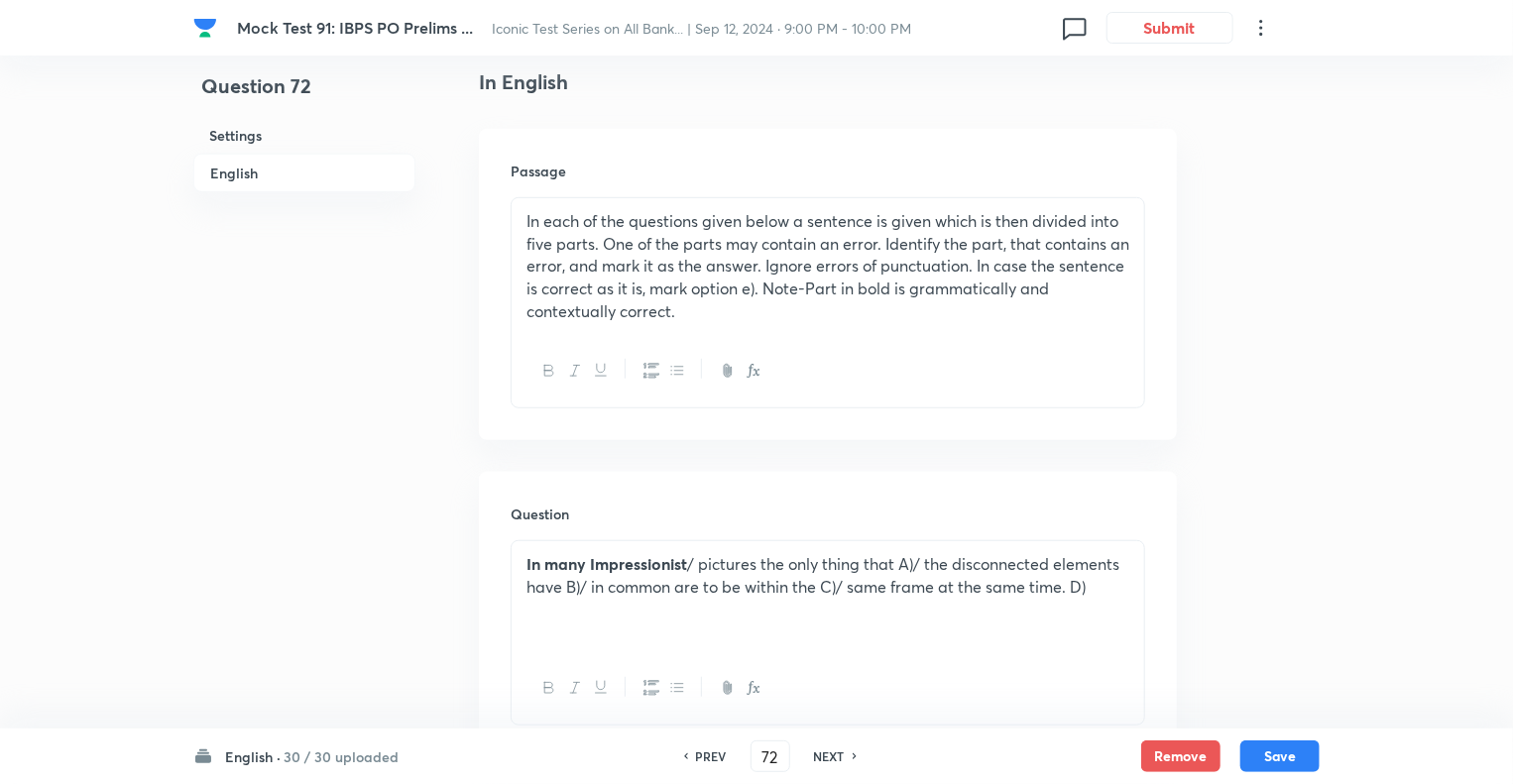 click on "NEXT" at bounding box center (829, 756) 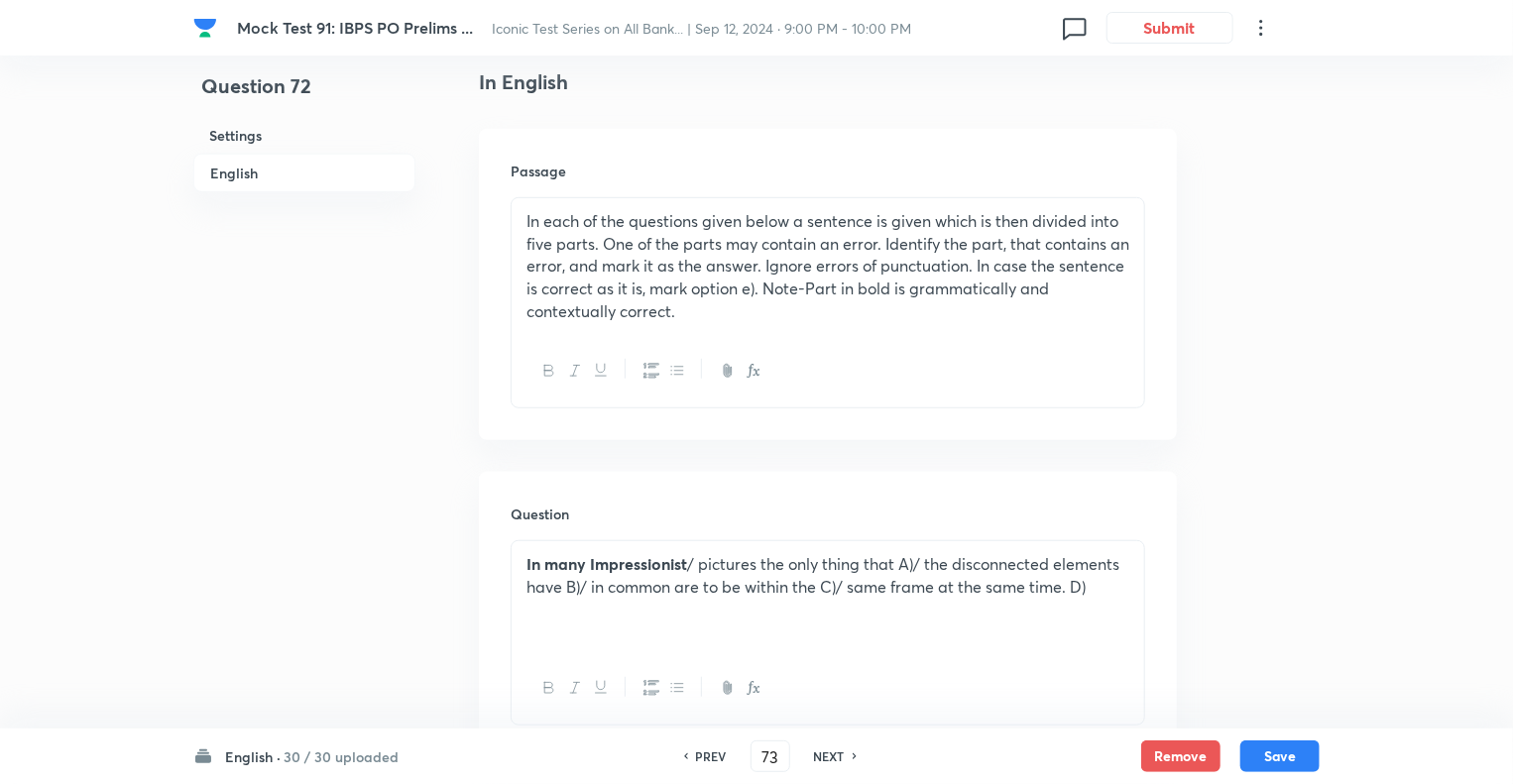 checkbox on "false" 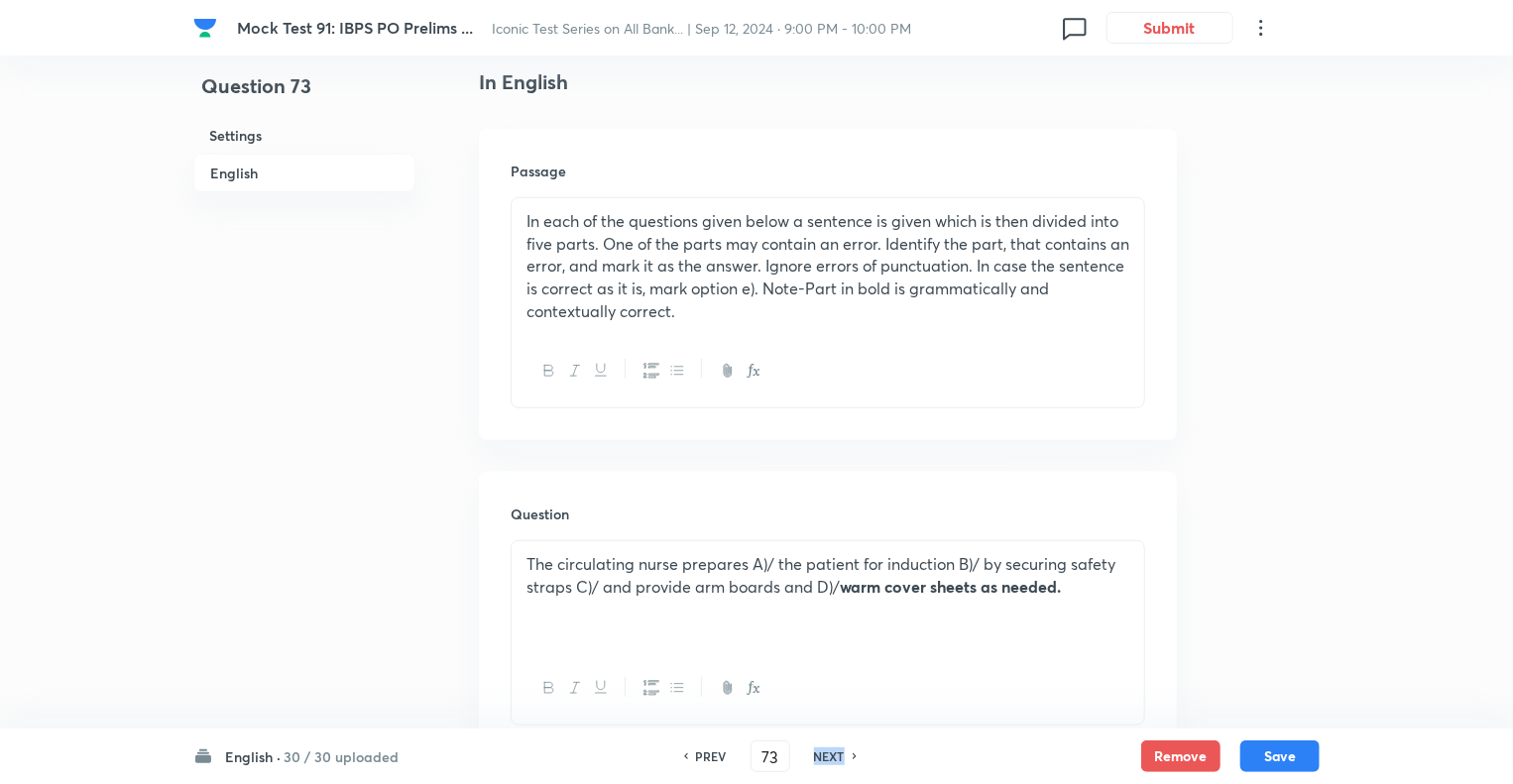 click on "NEXT" at bounding box center (829, 756) 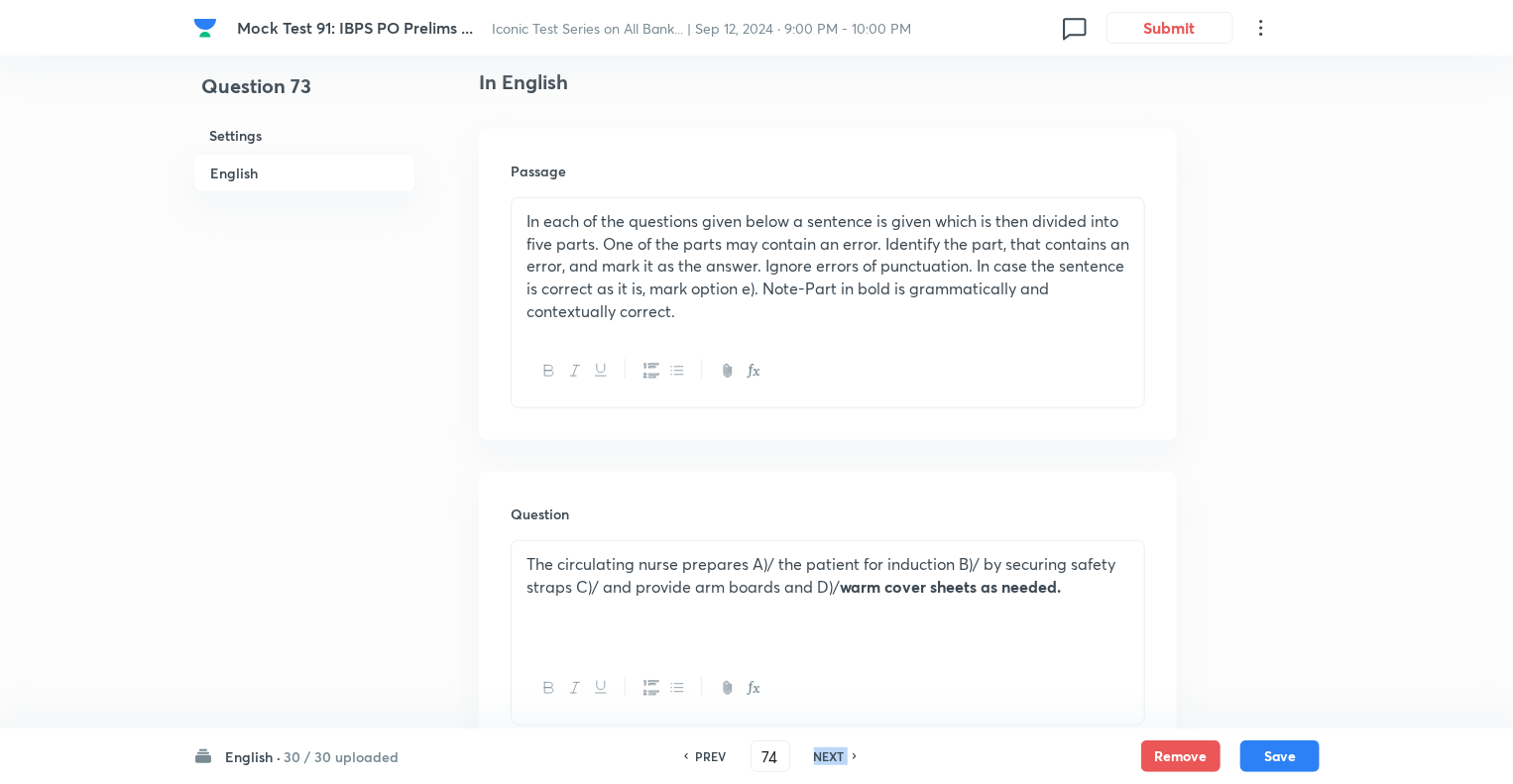 checkbox on "true" 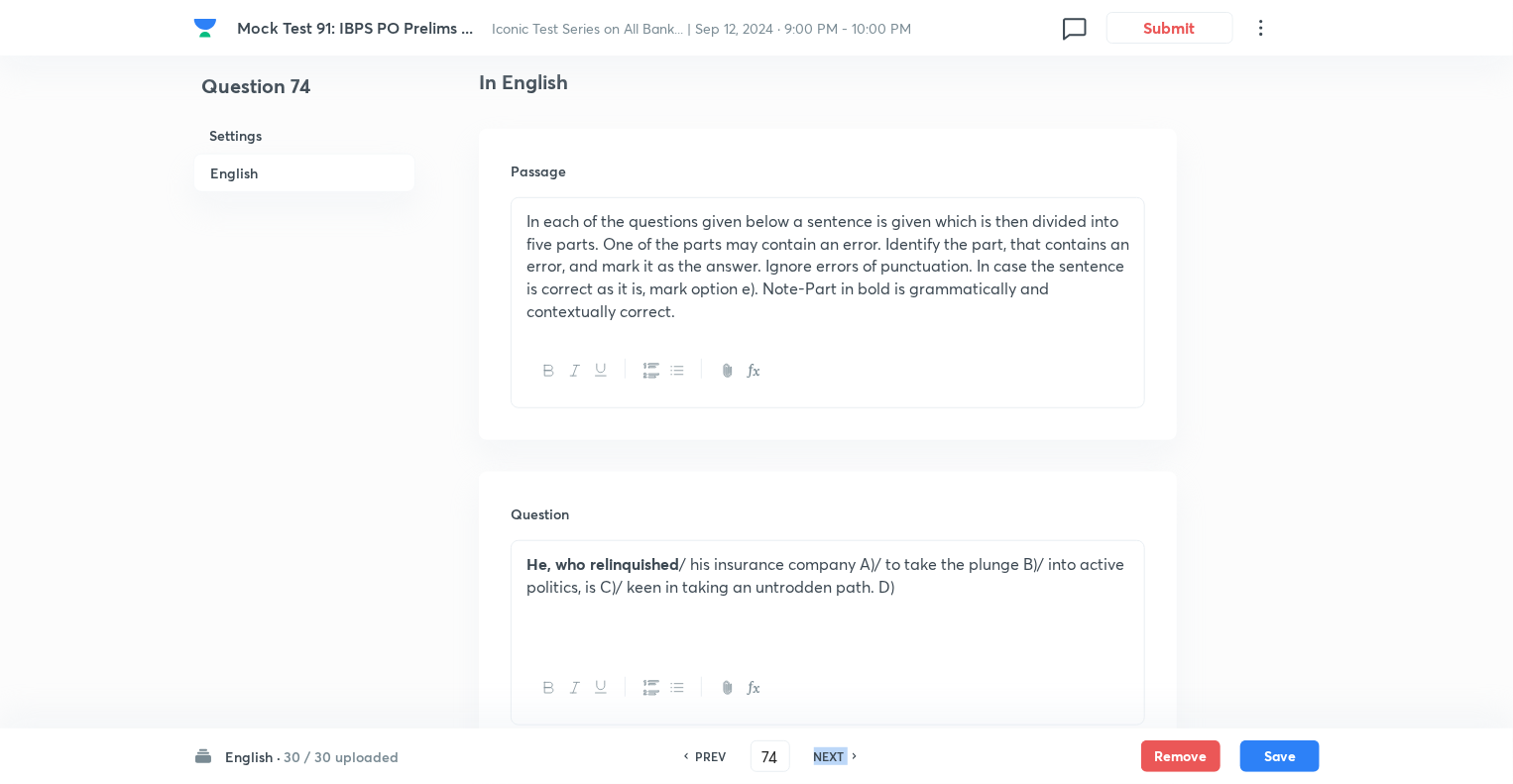 click on "NEXT" at bounding box center [829, 756] 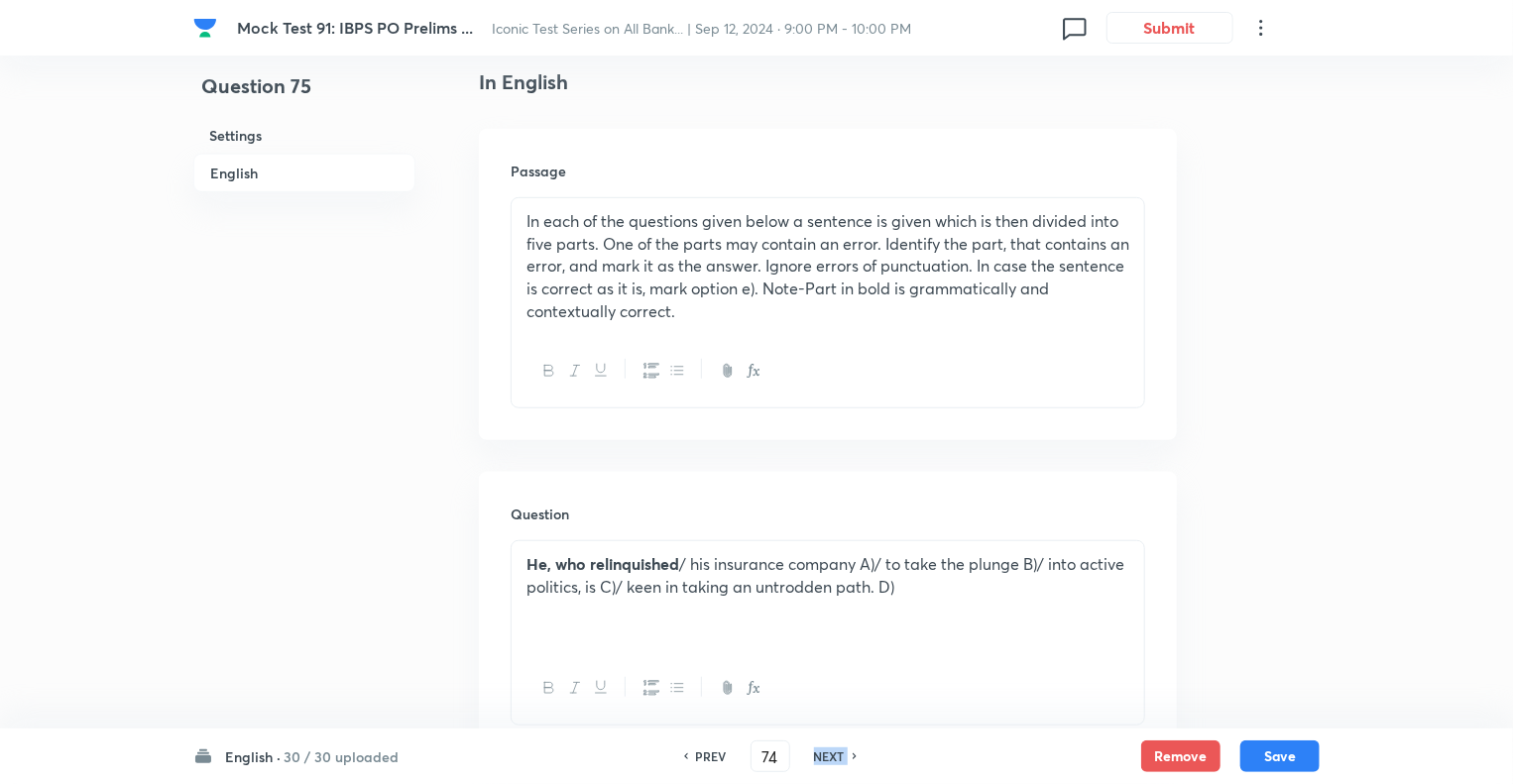 type on "75" 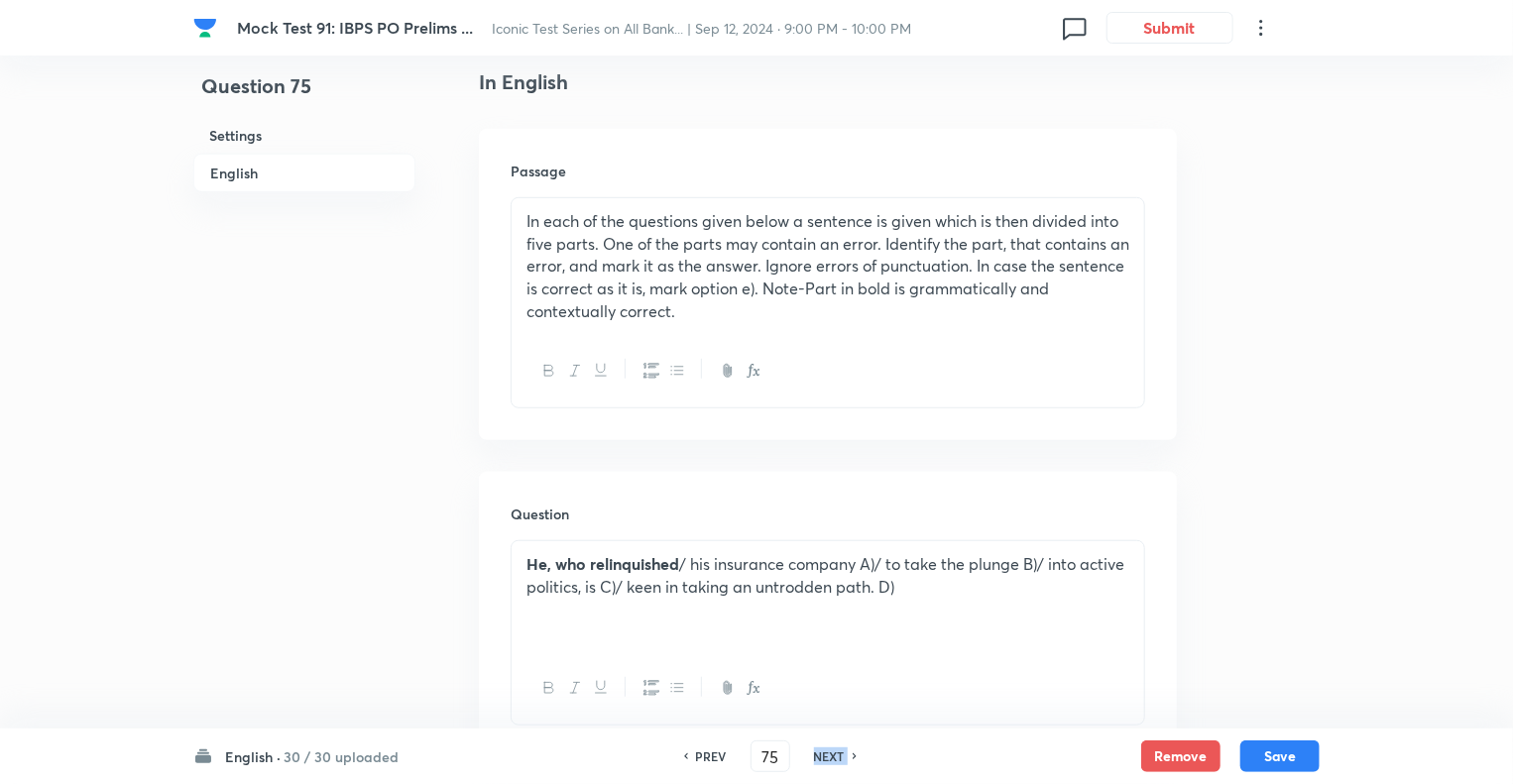 checkbox on "false" 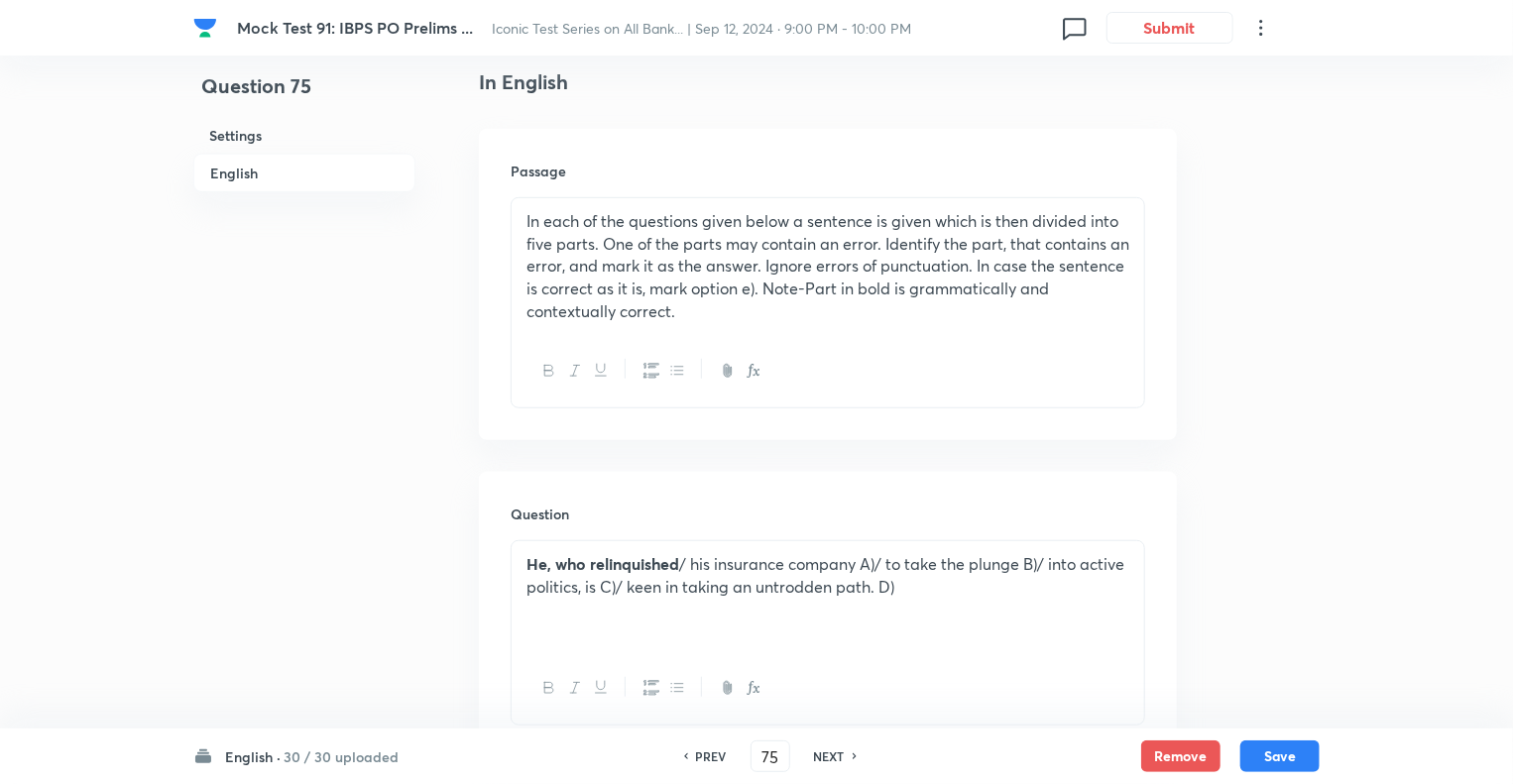 checkbox on "true" 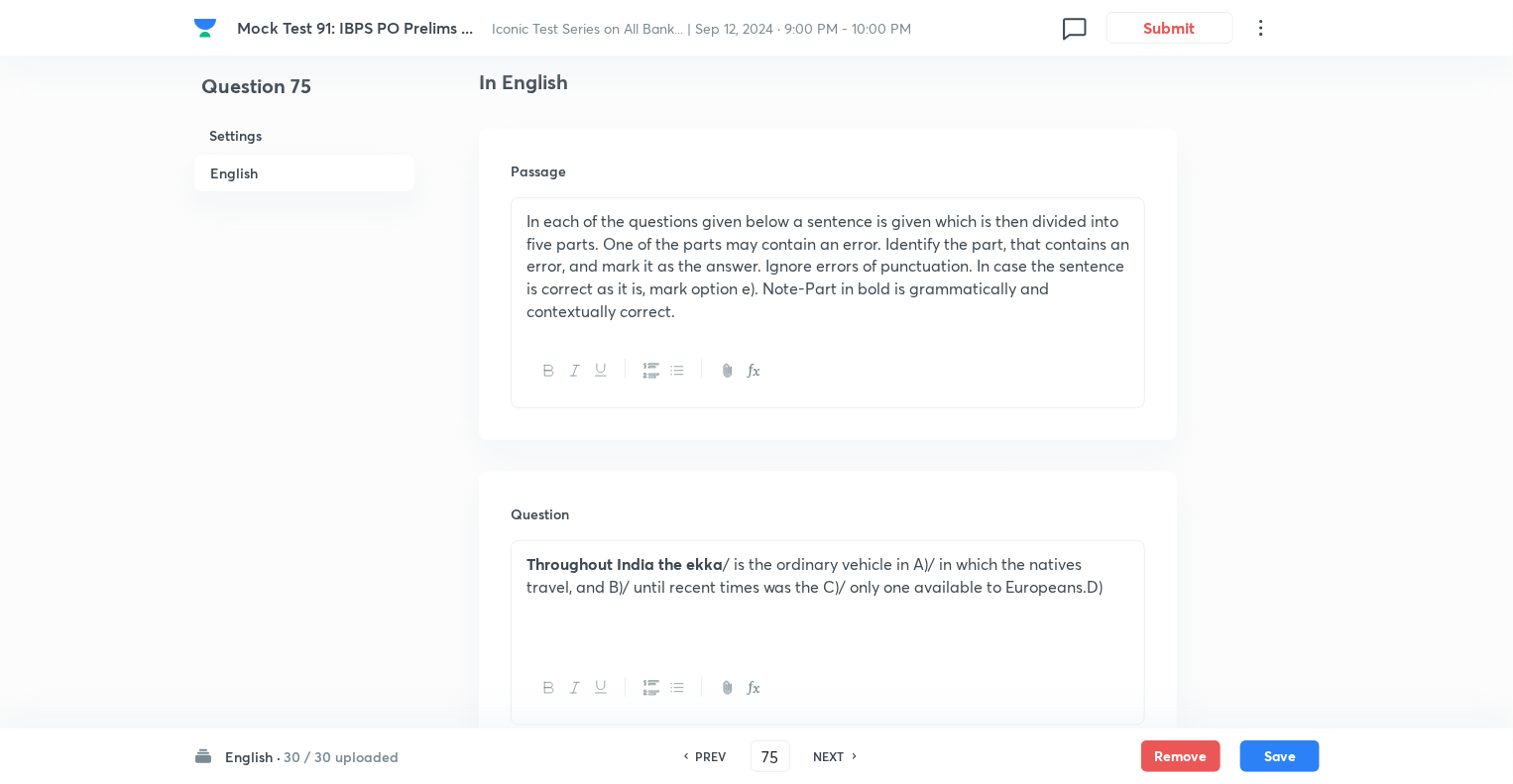 click on "NEXT" at bounding box center (829, 756) 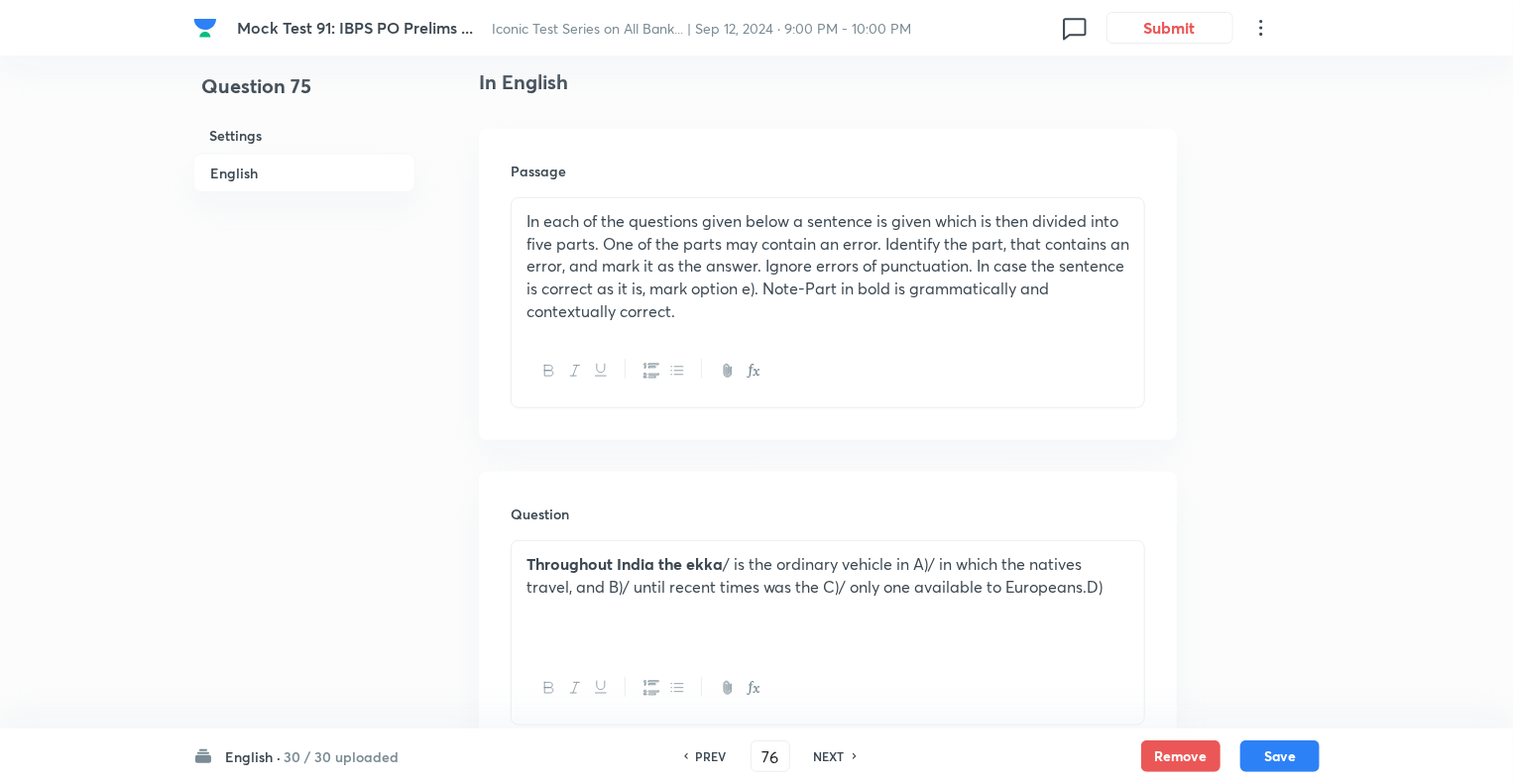 checkbox on "false" 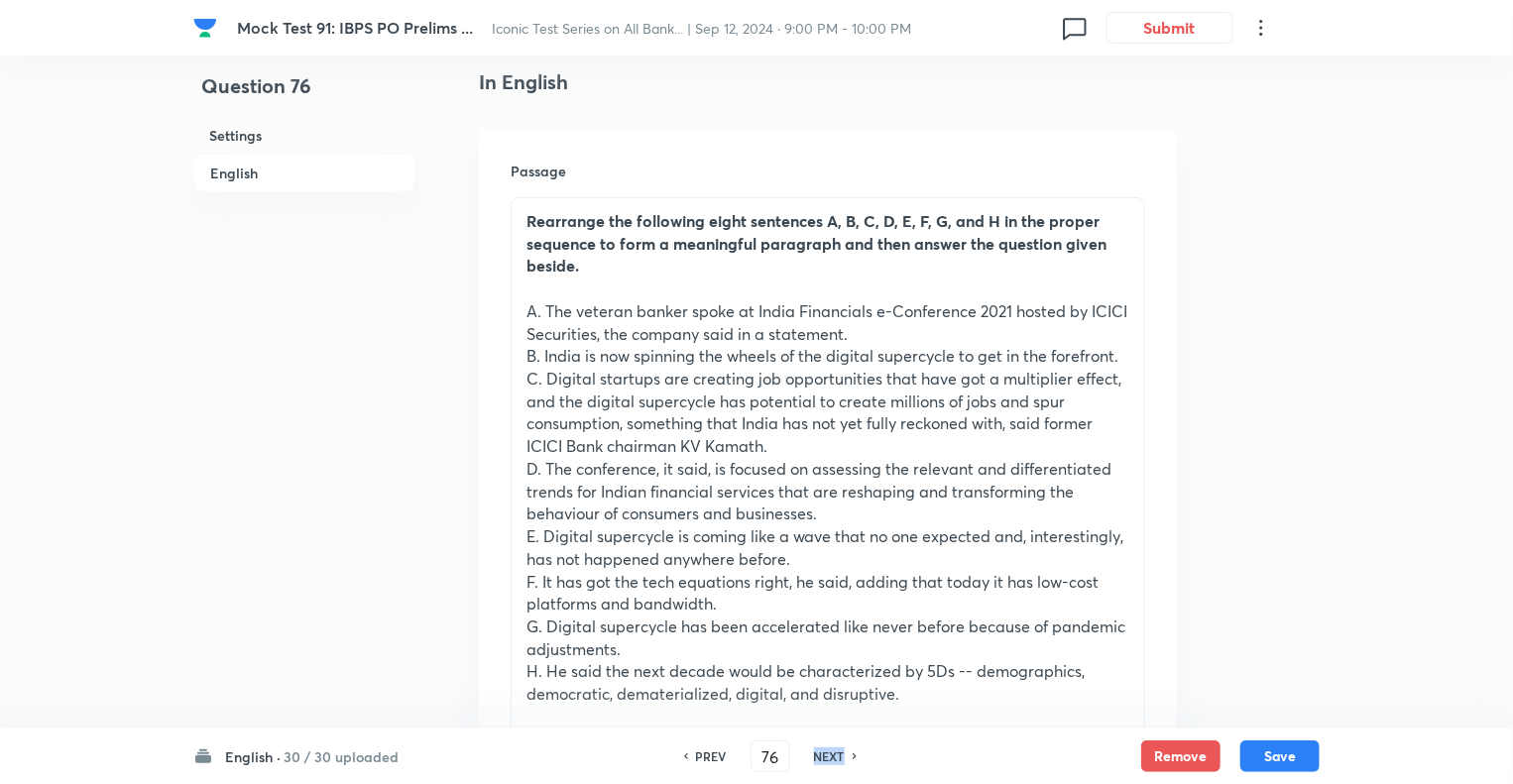 click on "NEXT" at bounding box center (829, 756) 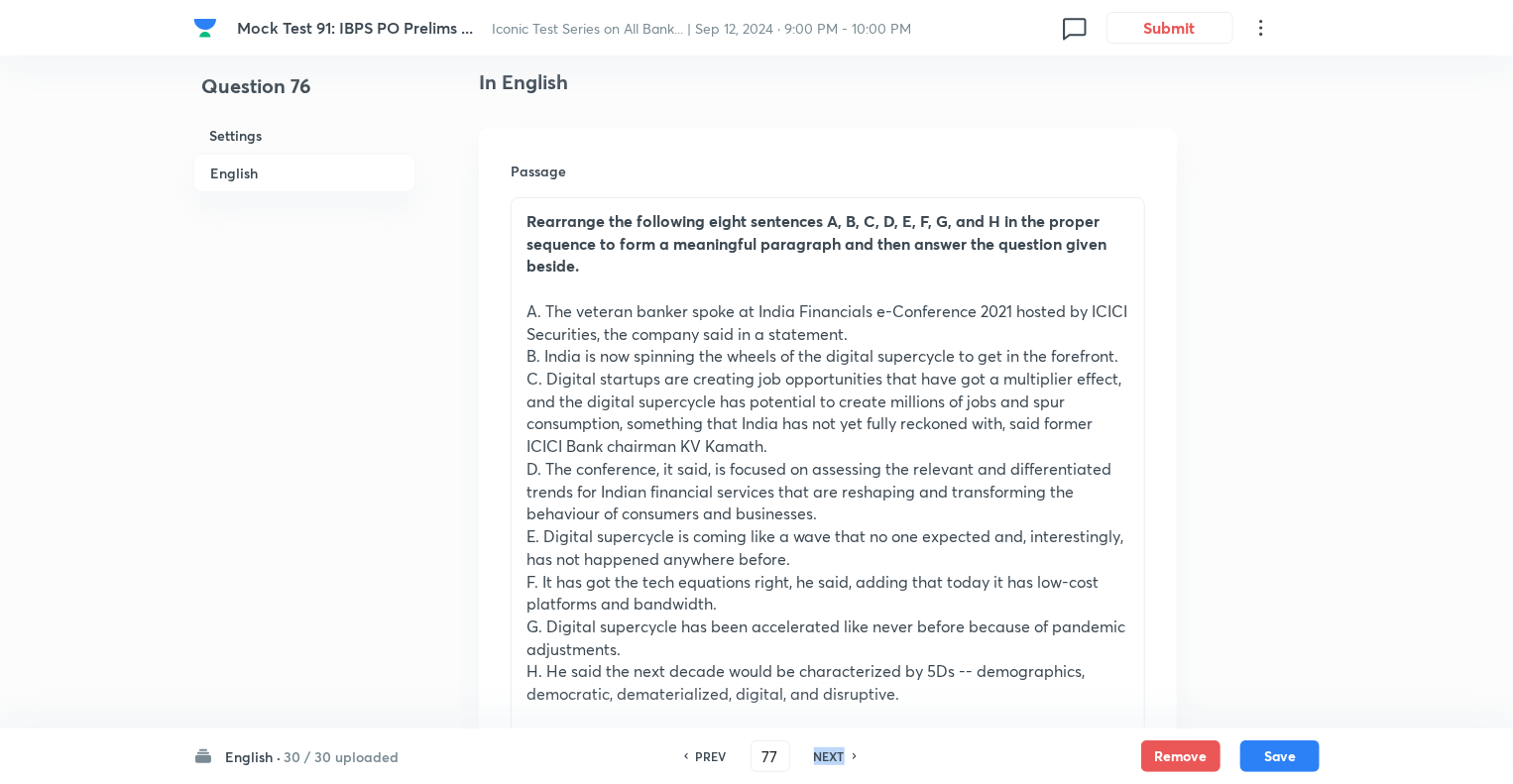 checkbox on "false" 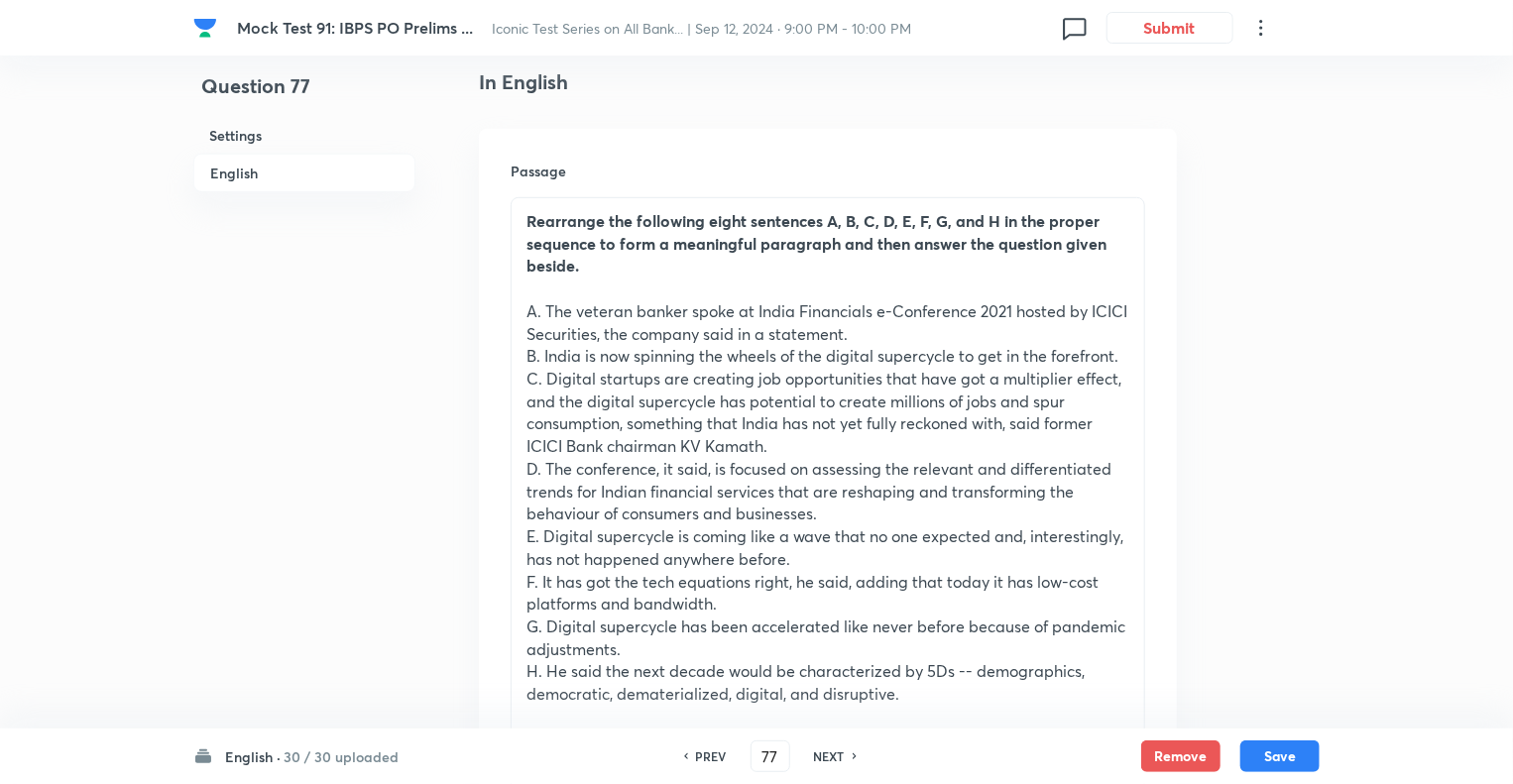 checkbox on "true" 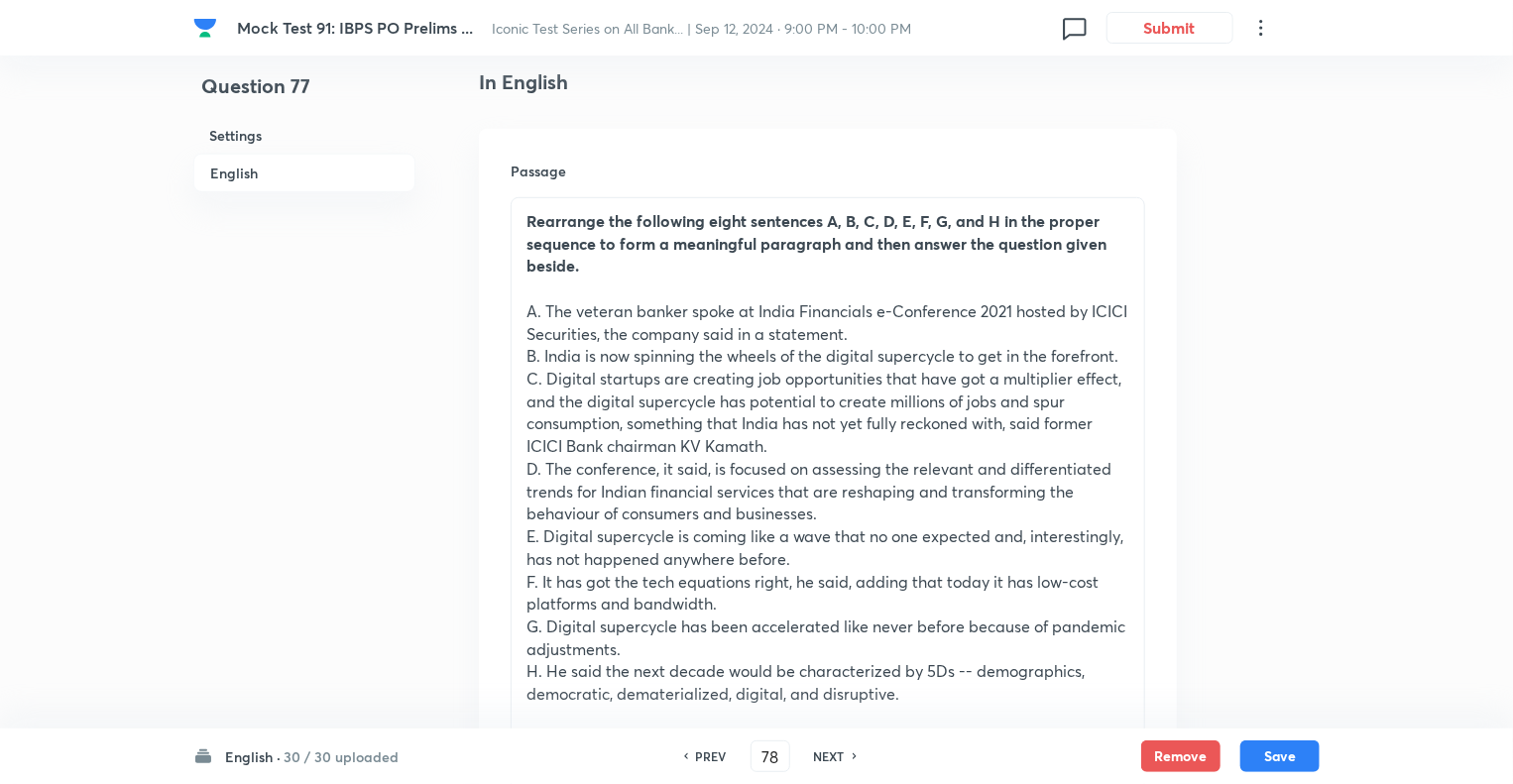 checkbox on "false" 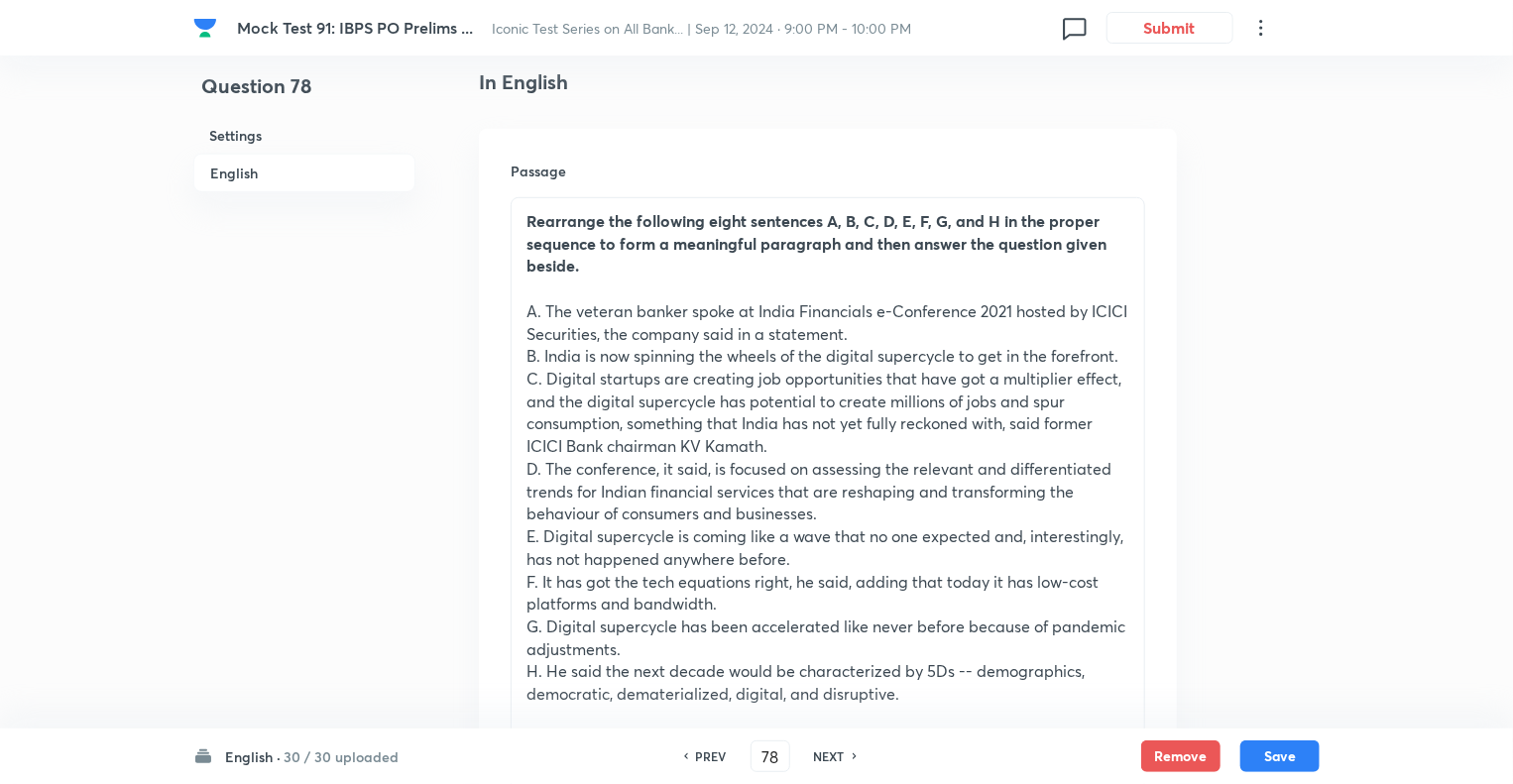 click on "NEXT" at bounding box center [829, 756] 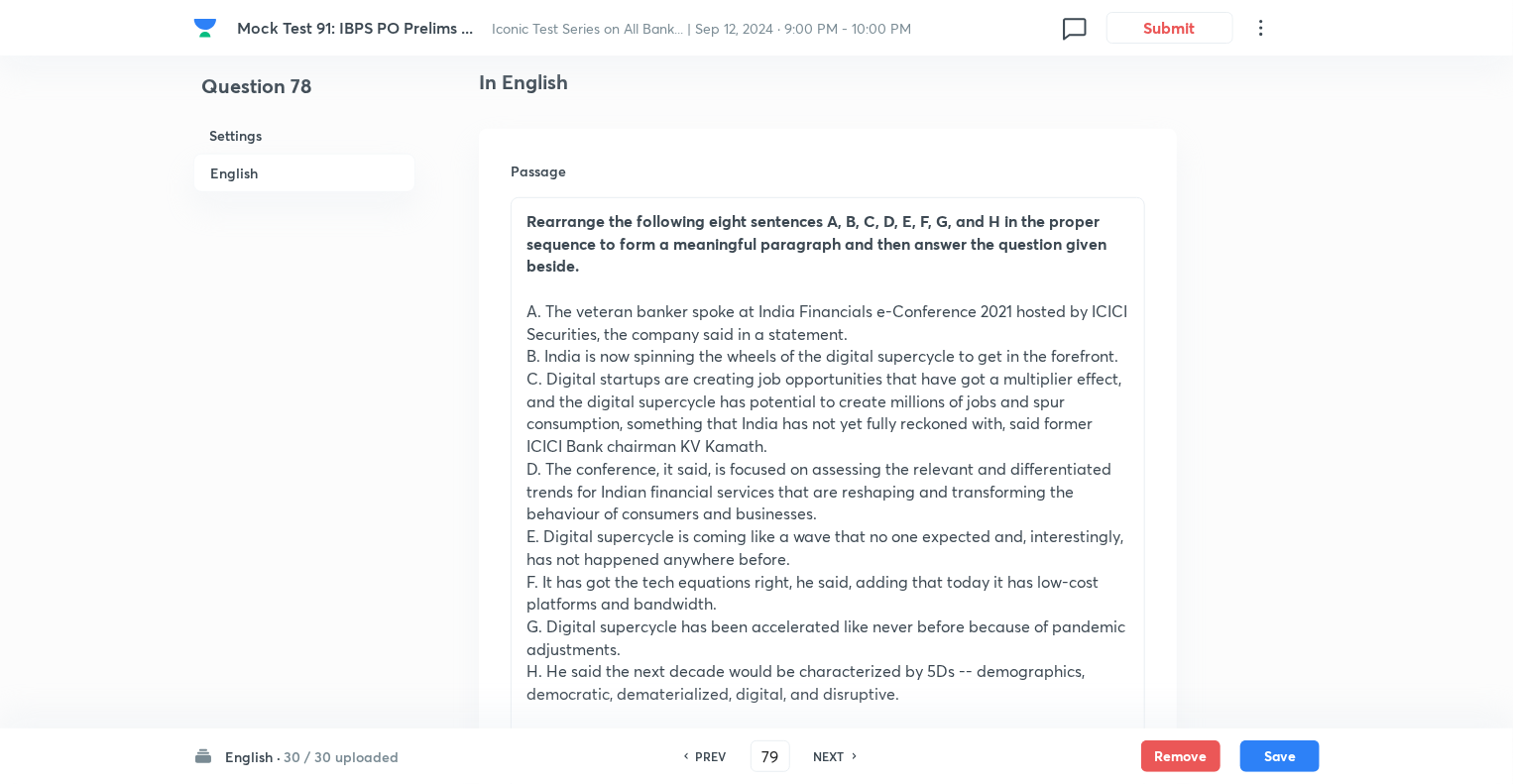 checkbox on "false" 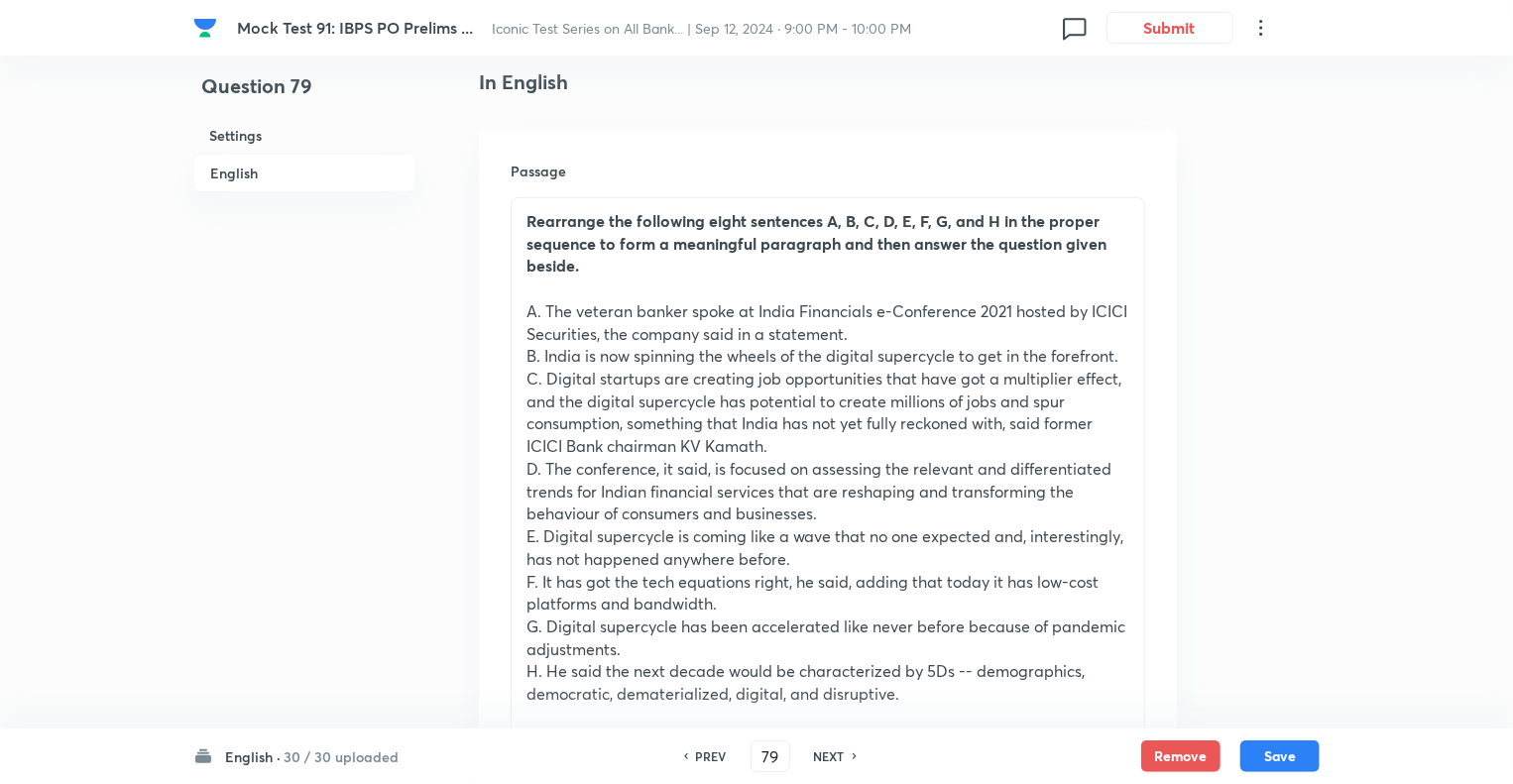 click on "NEXT" at bounding box center (829, 756) 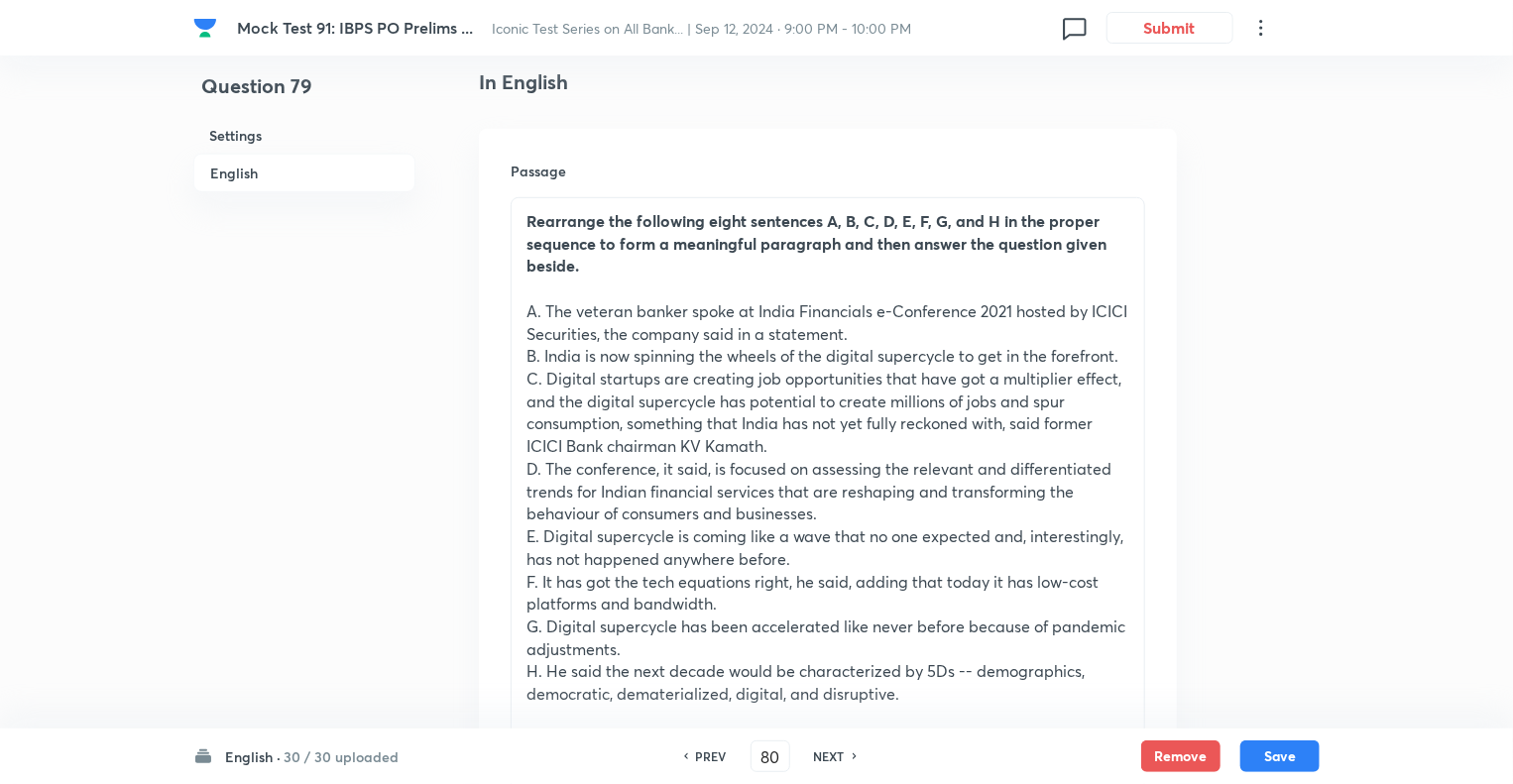 checkbox on "true" 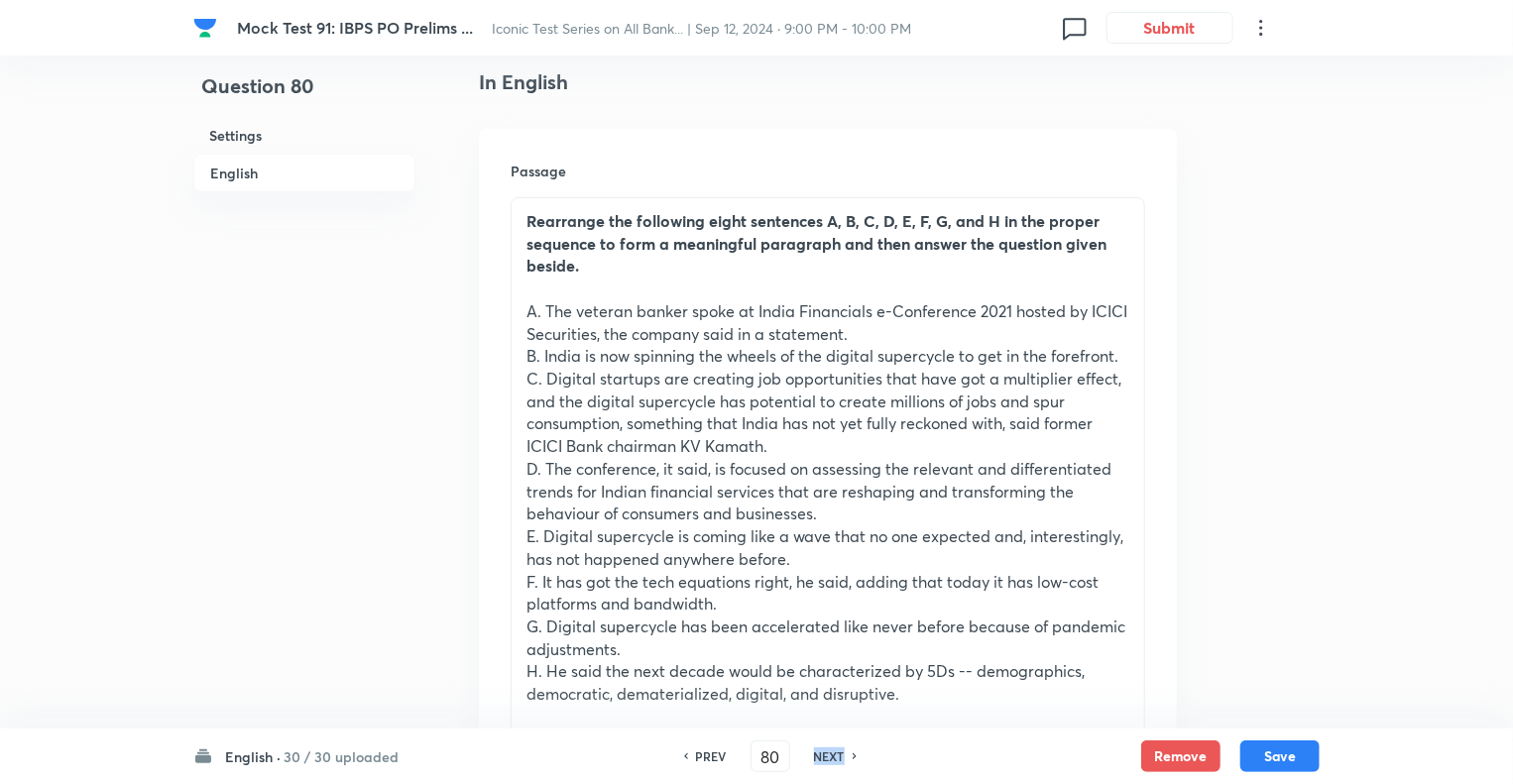 click on "NEXT" at bounding box center (829, 756) 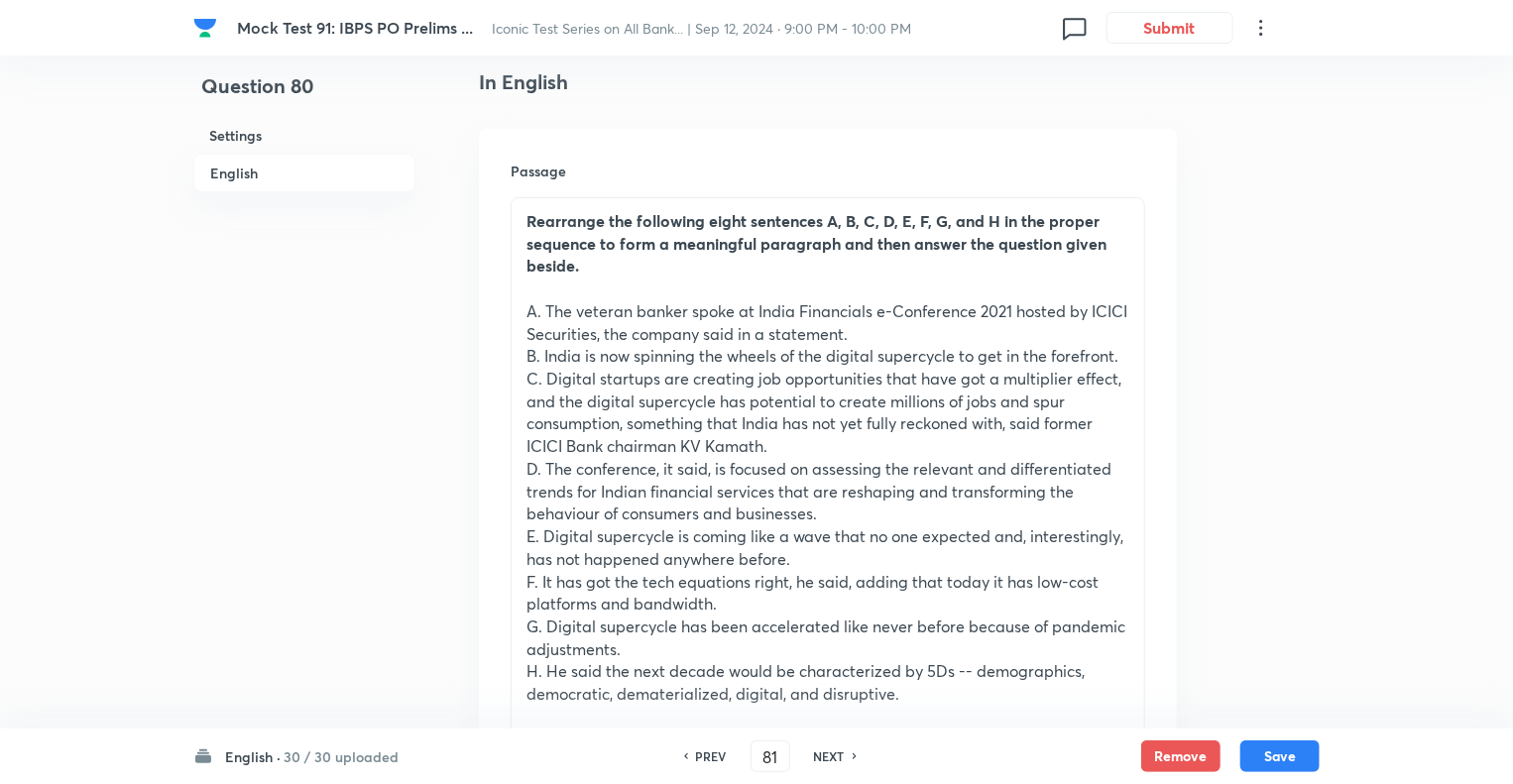 checkbox on "true" 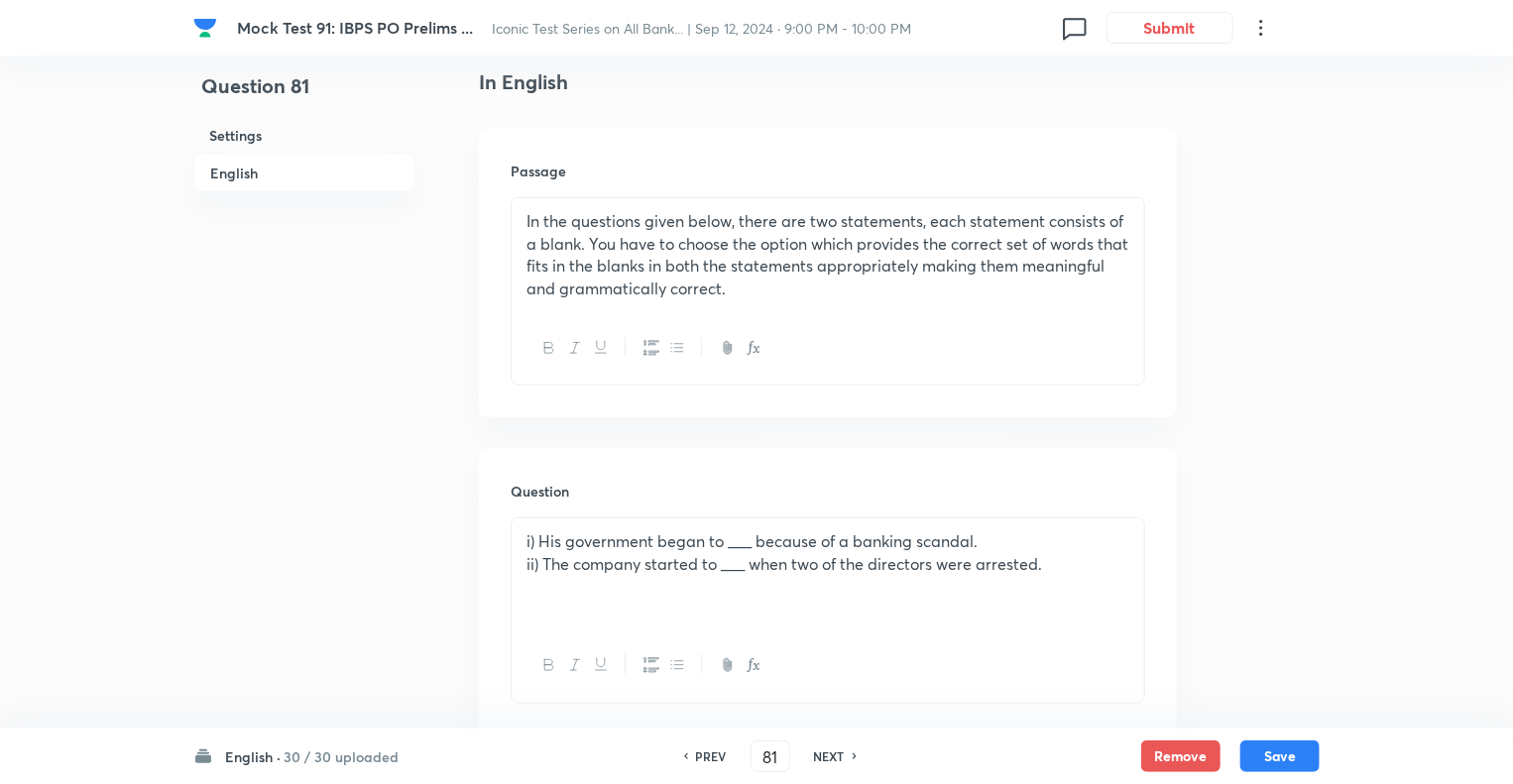 click on "NEXT" at bounding box center [829, 756] 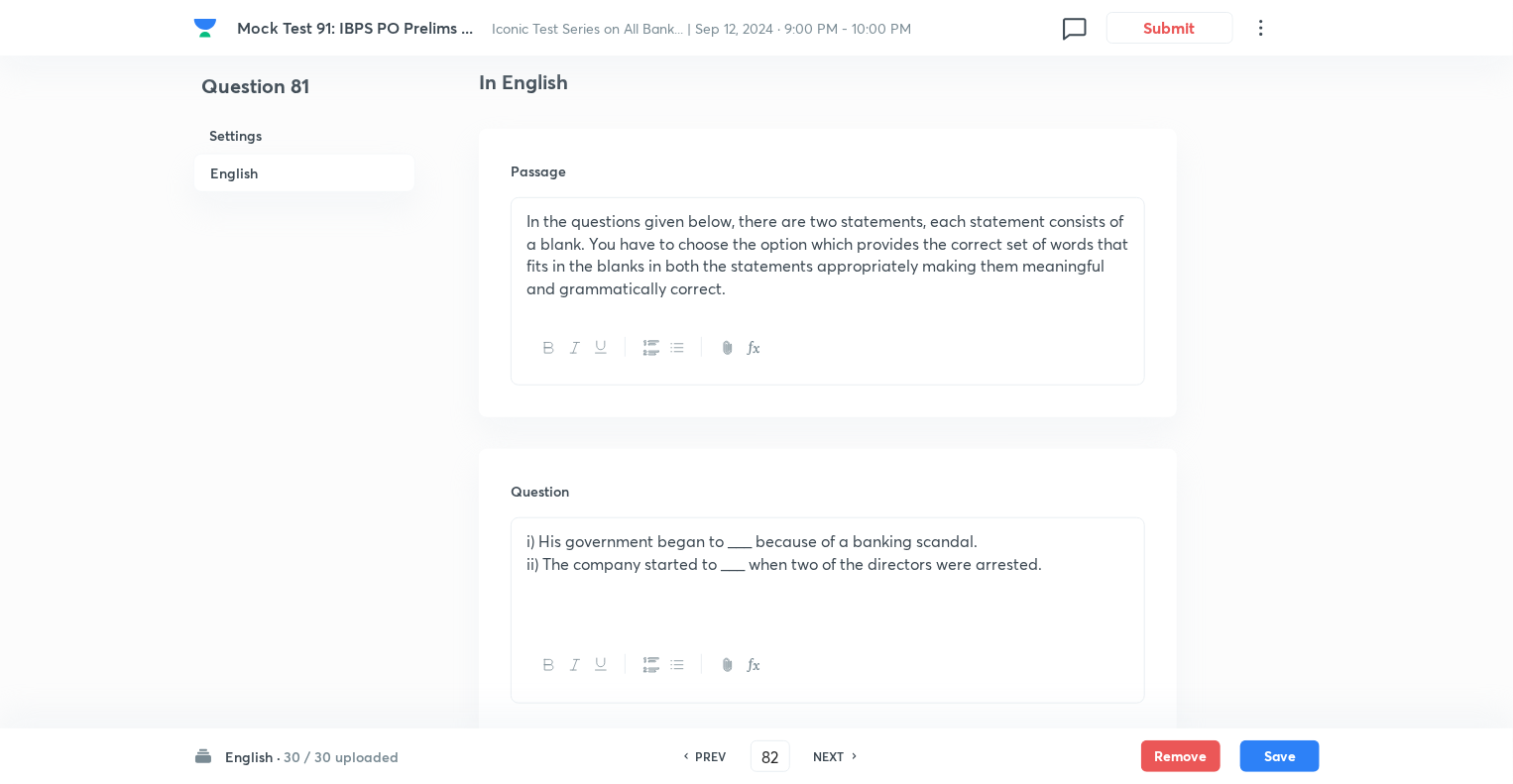 checkbox on "false" 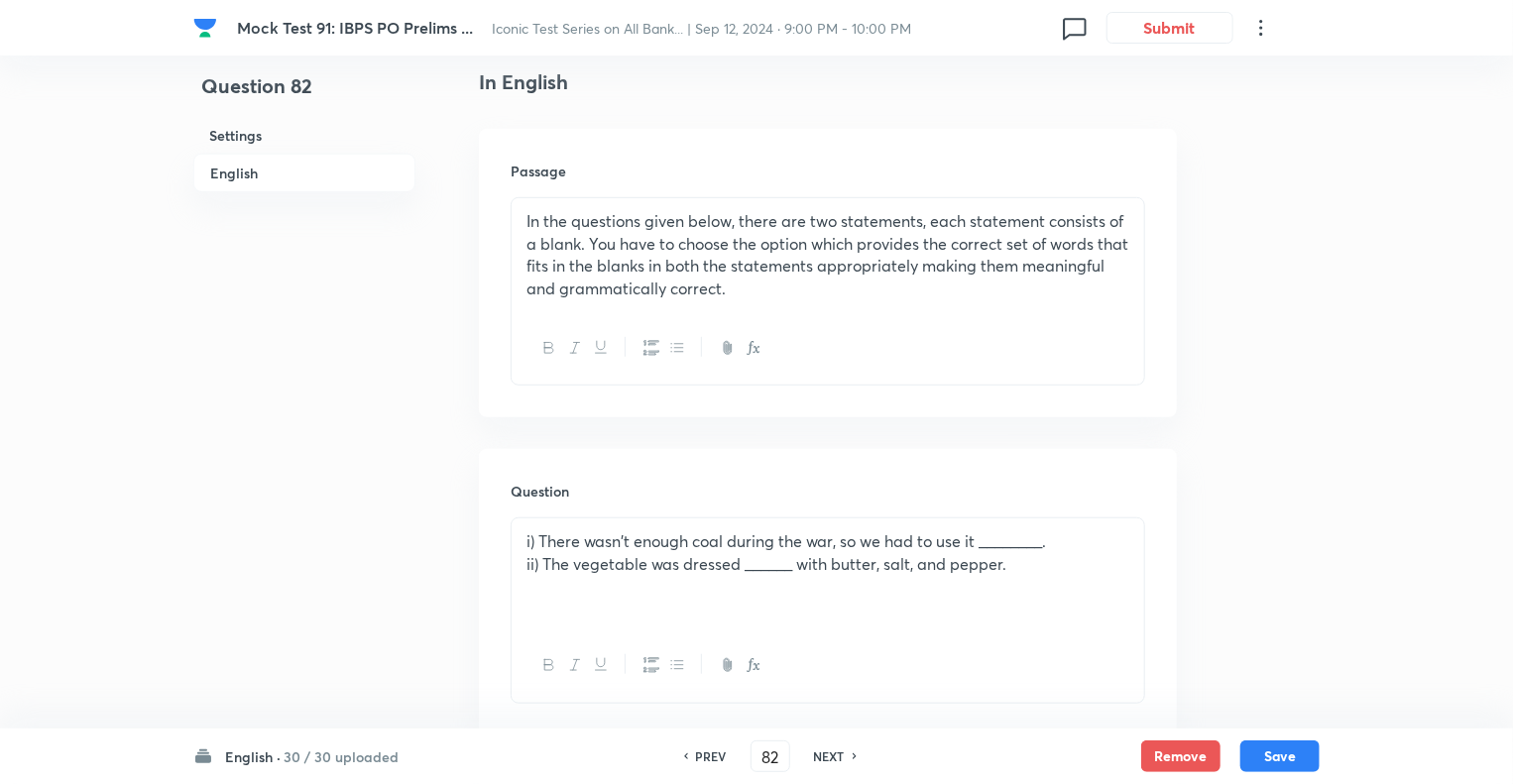 checkbox on "true" 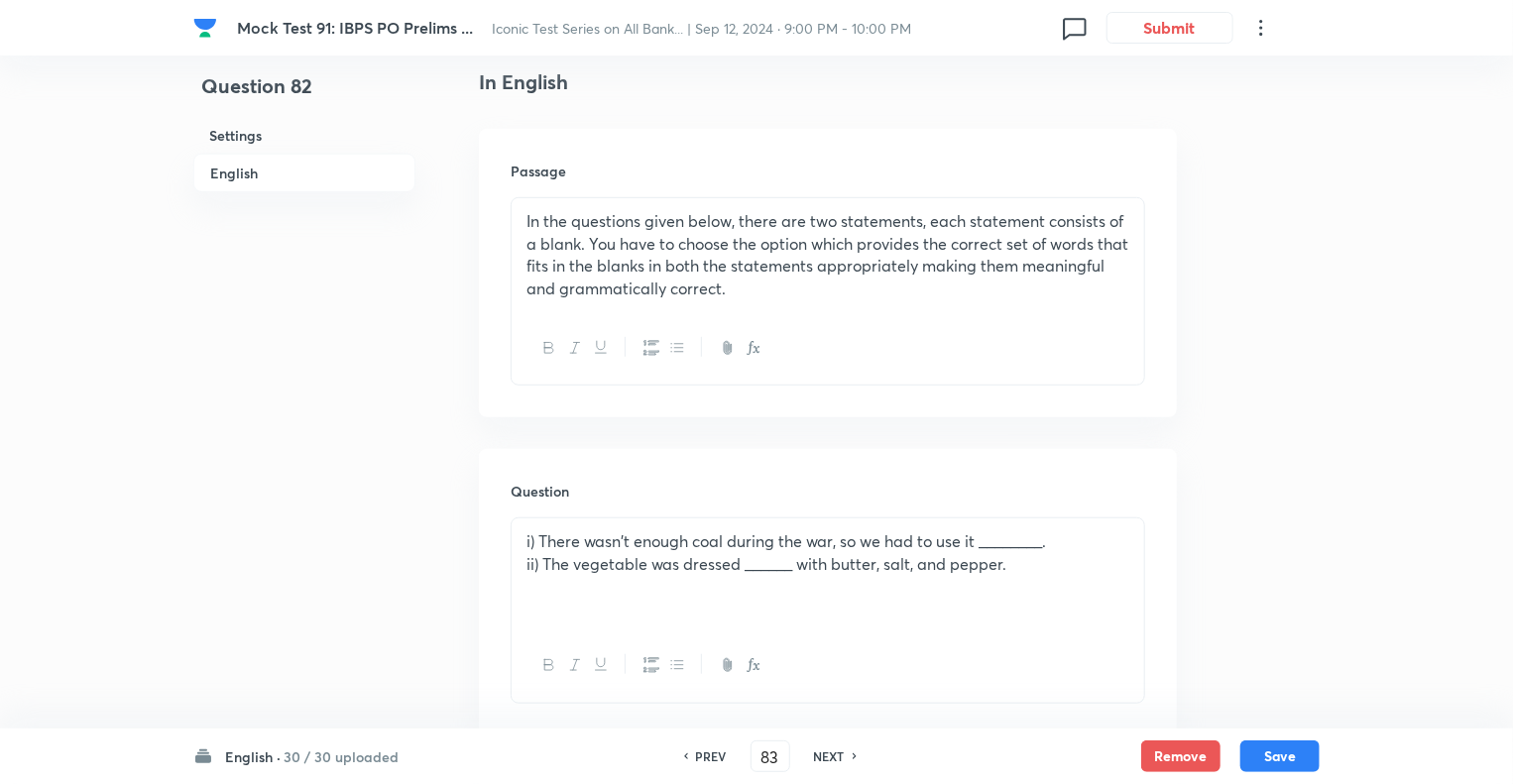 checkbox on "false" 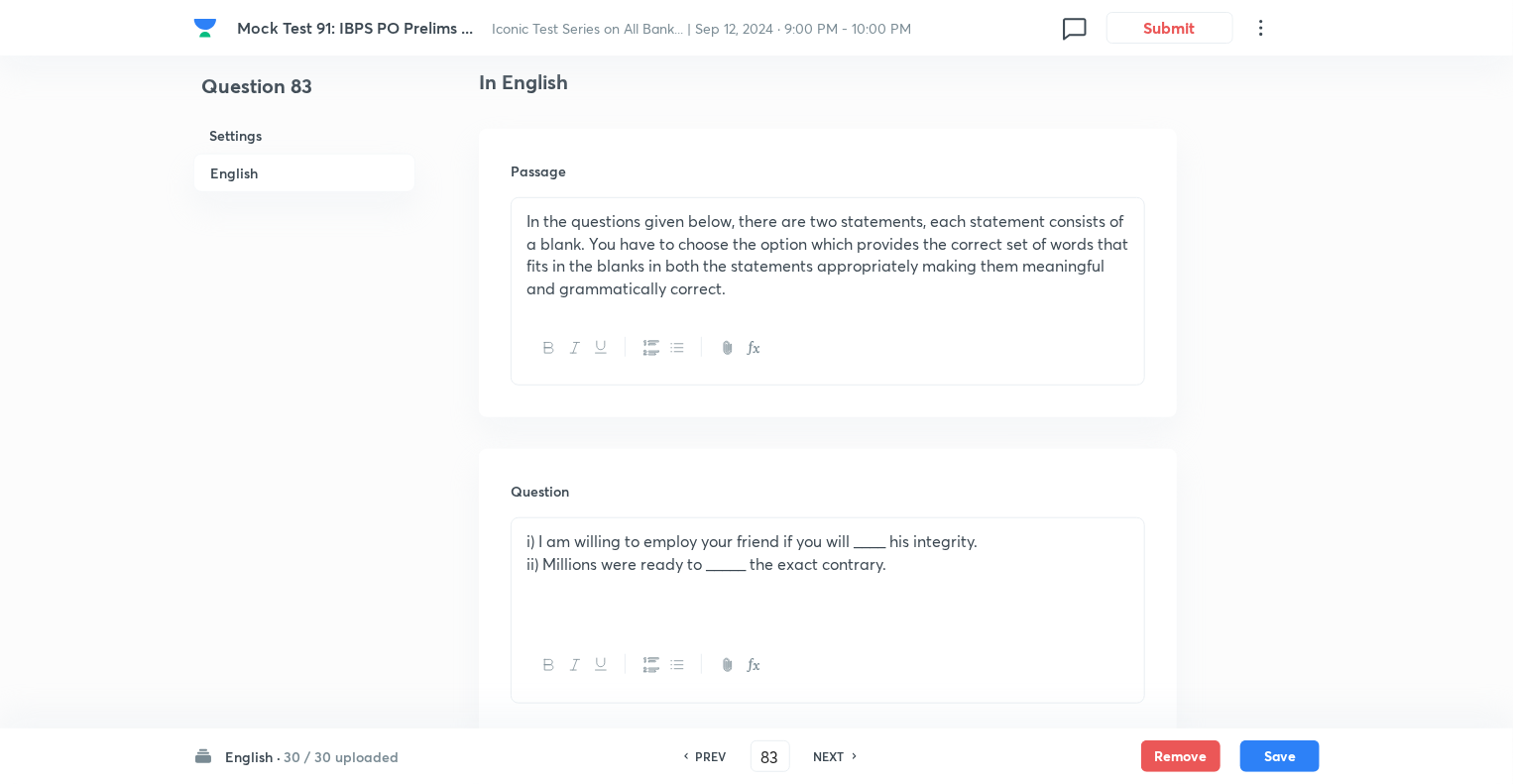 click on "NEXT" at bounding box center [829, 756] 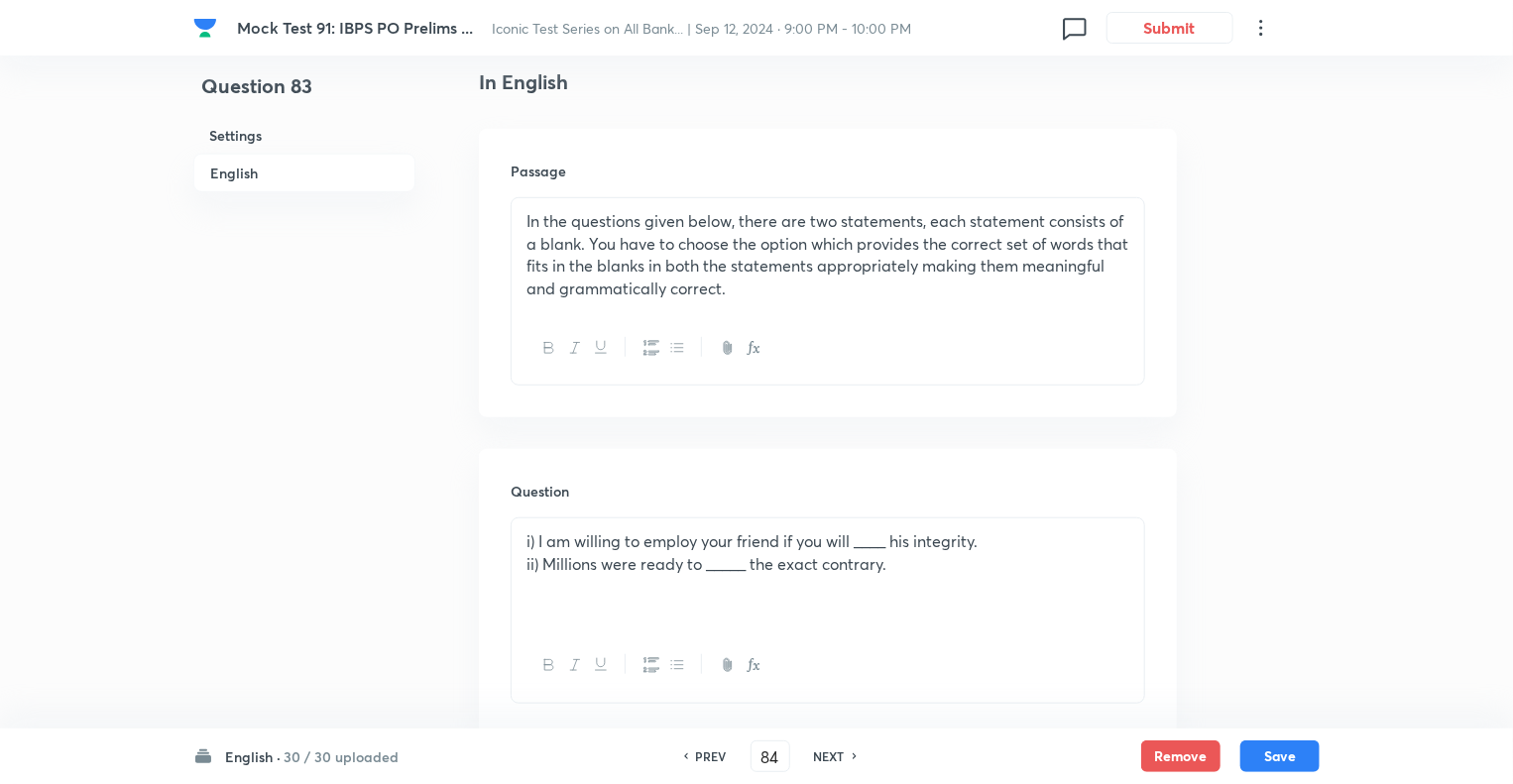 checkbox on "false" 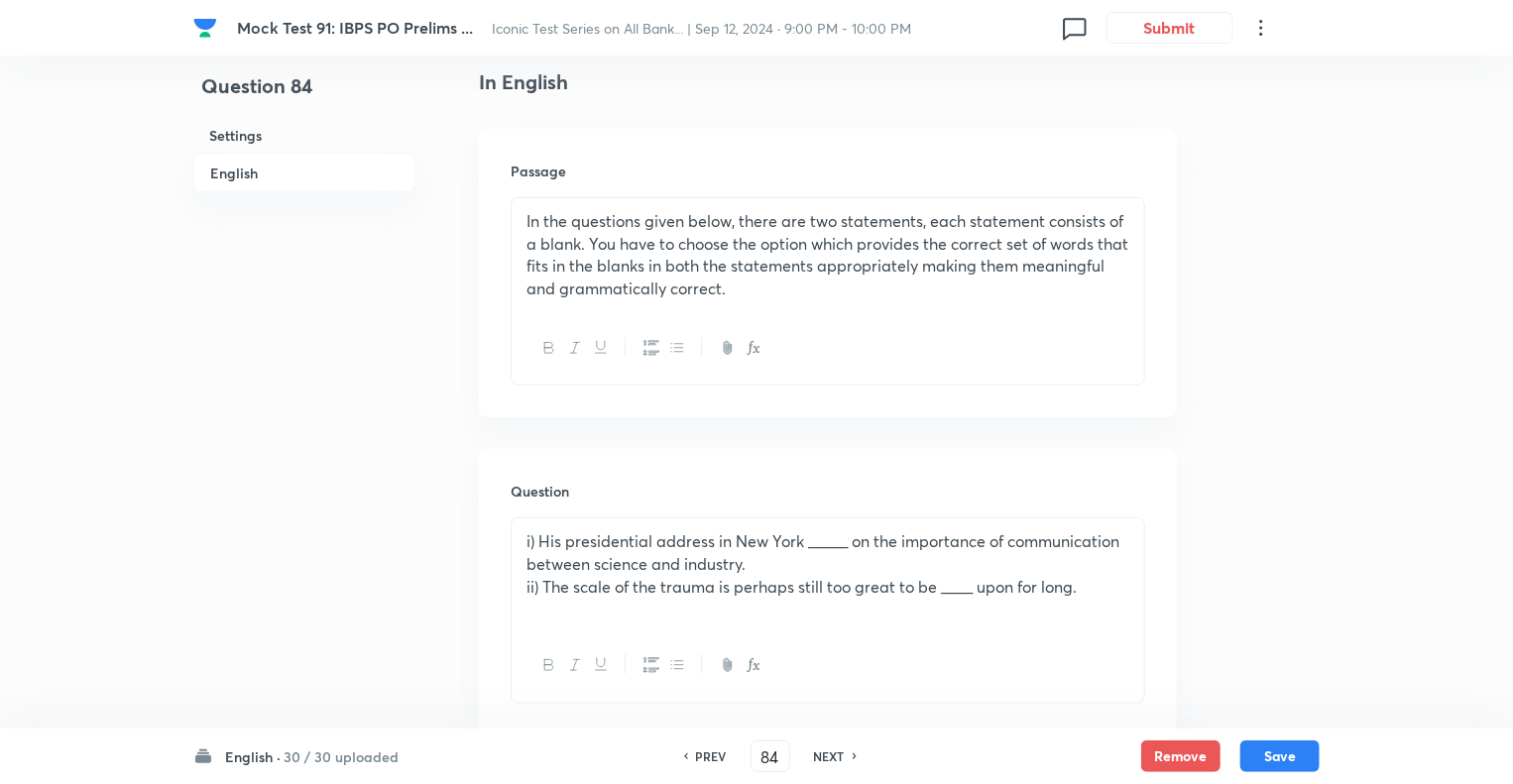 click on "NEXT" at bounding box center (829, 756) 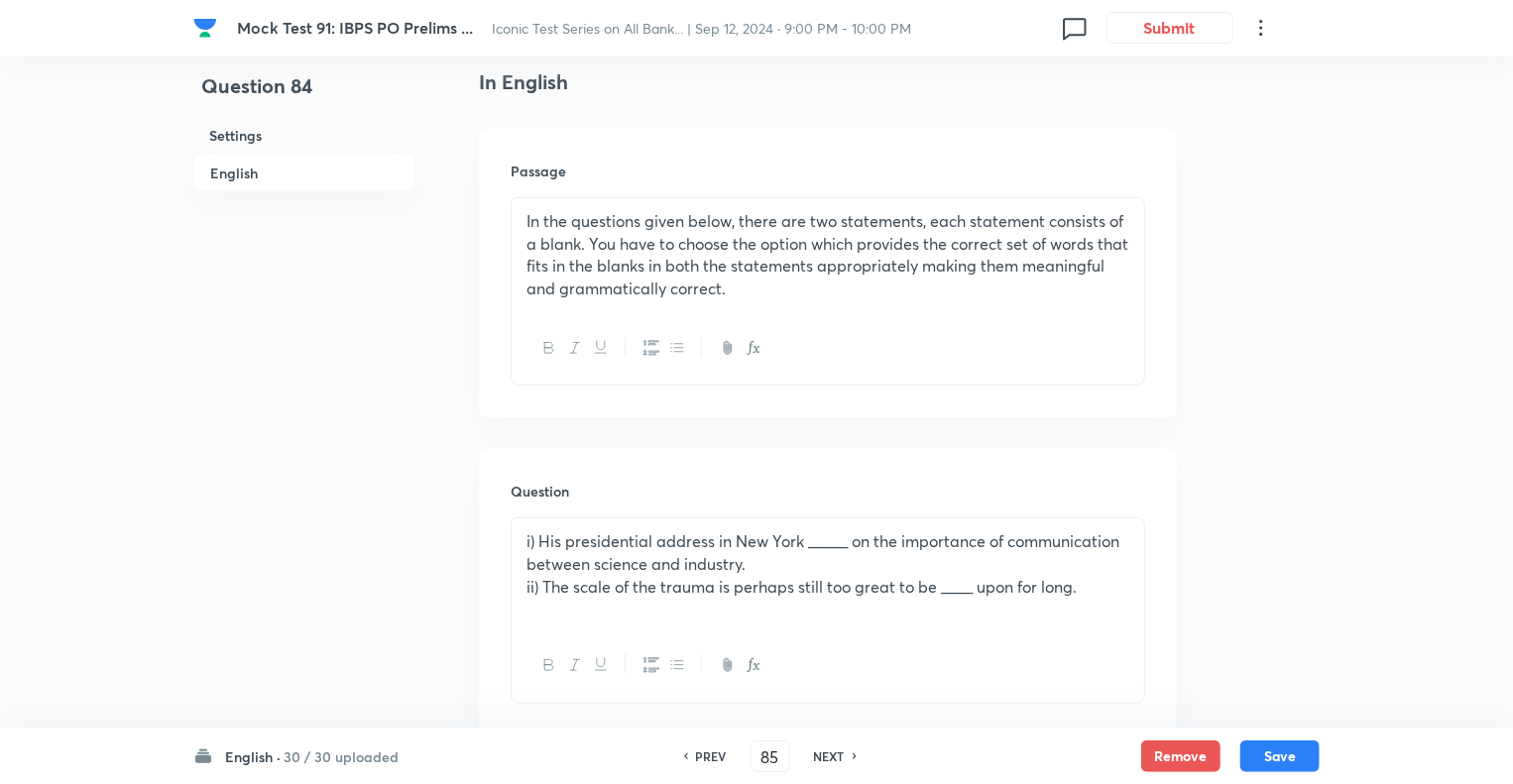 checkbox on "false" 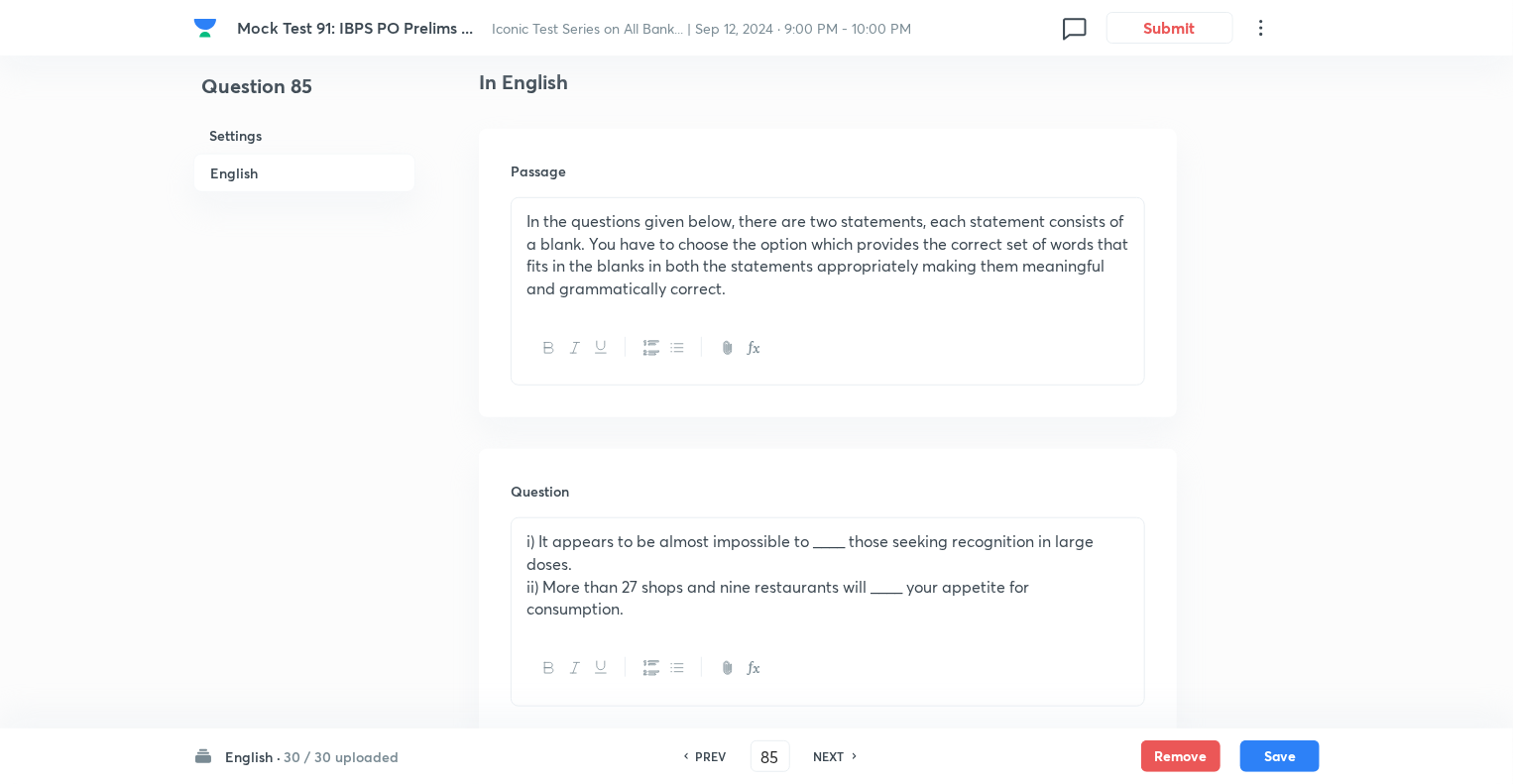 checkbox on "true" 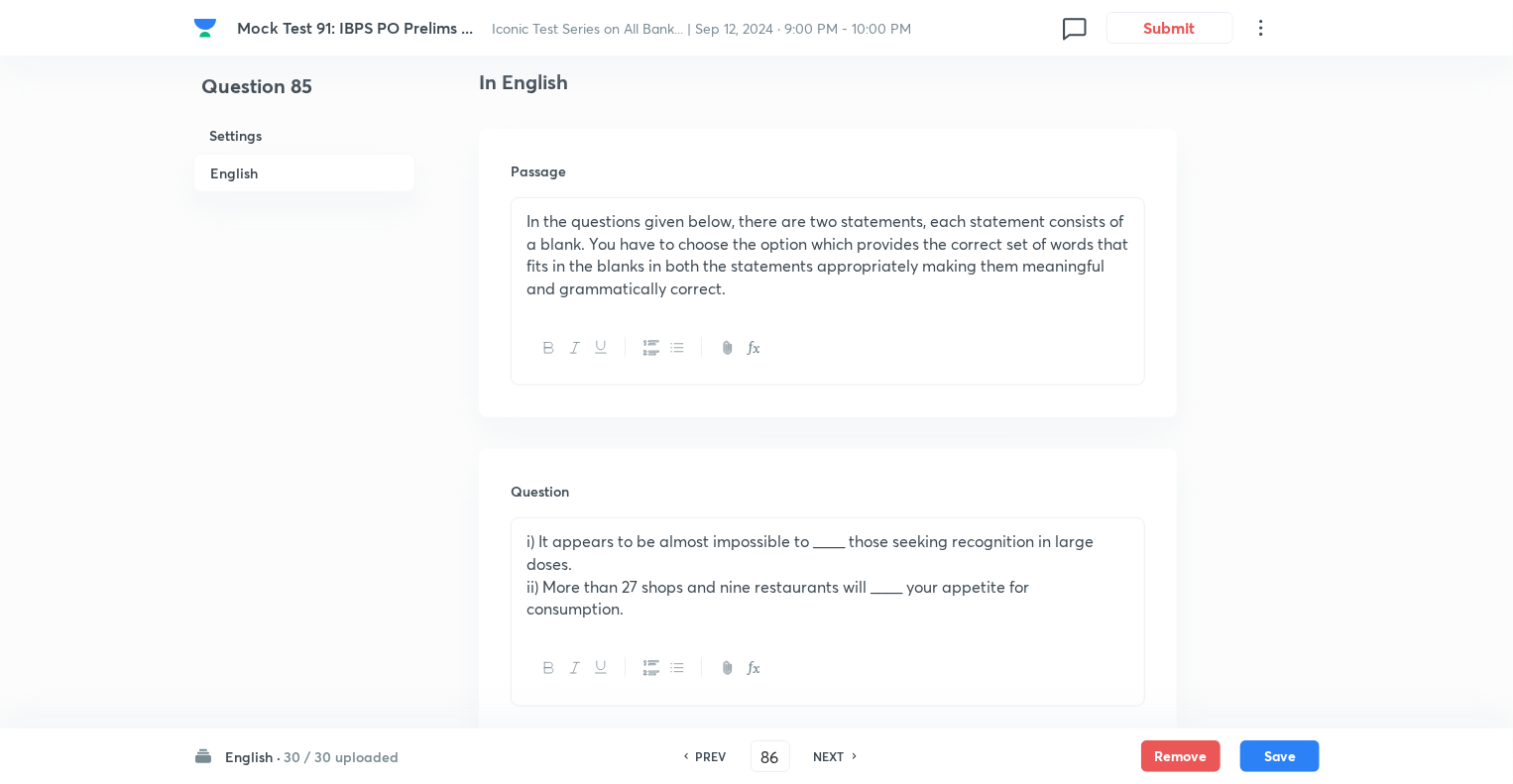 checkbox on "false" 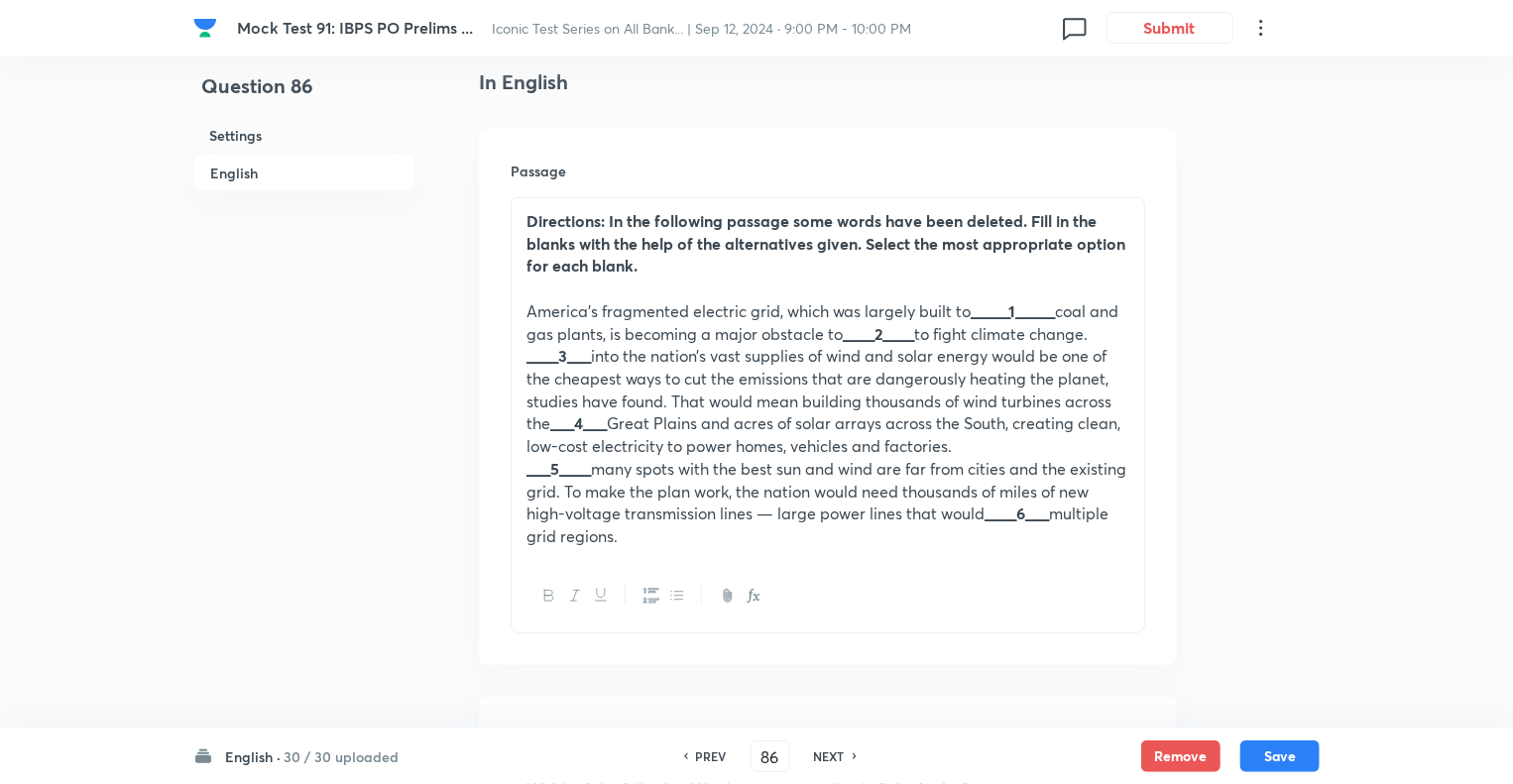 click on "NEXT" at bounding box center (829, 756) 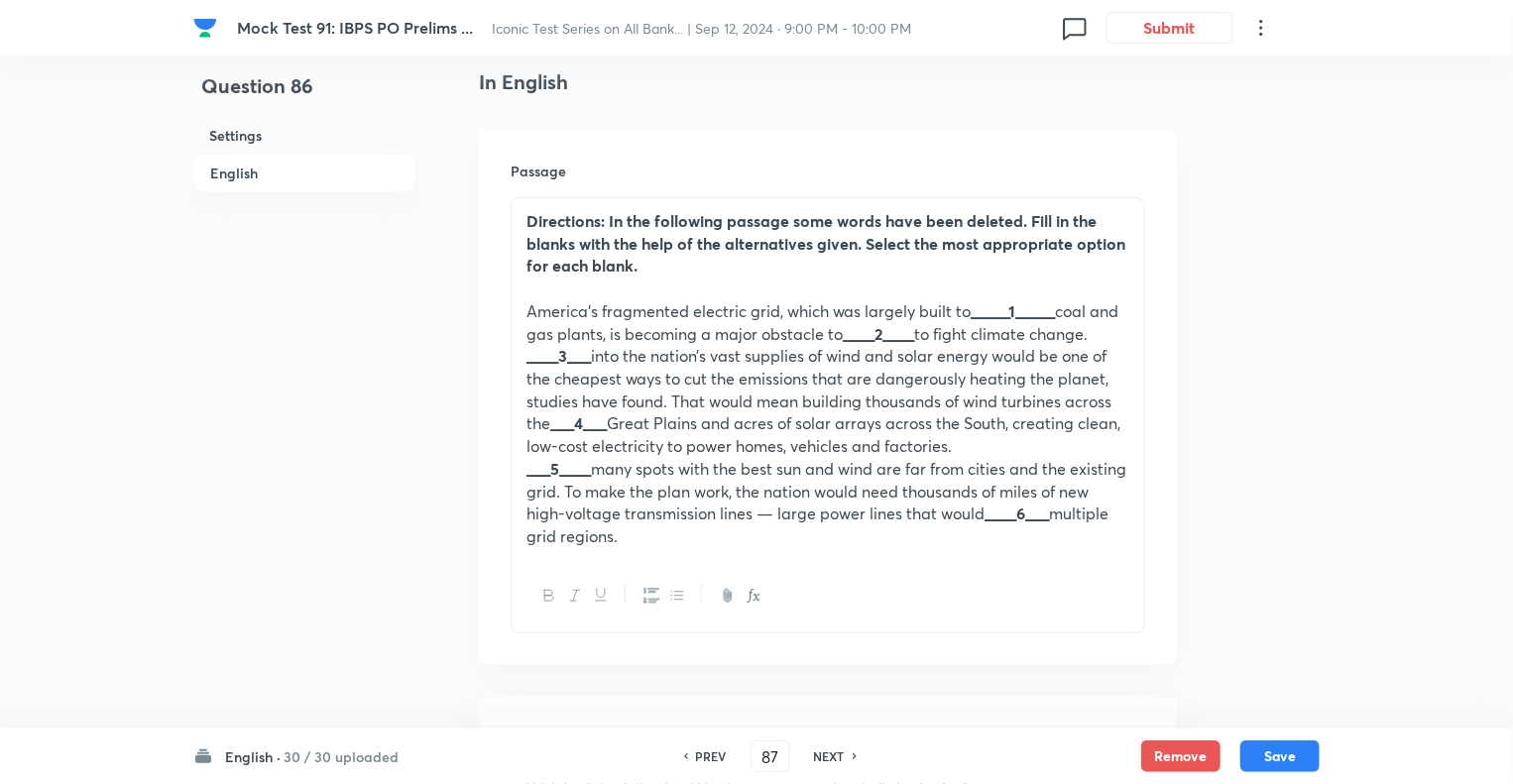 checkbox on "false" 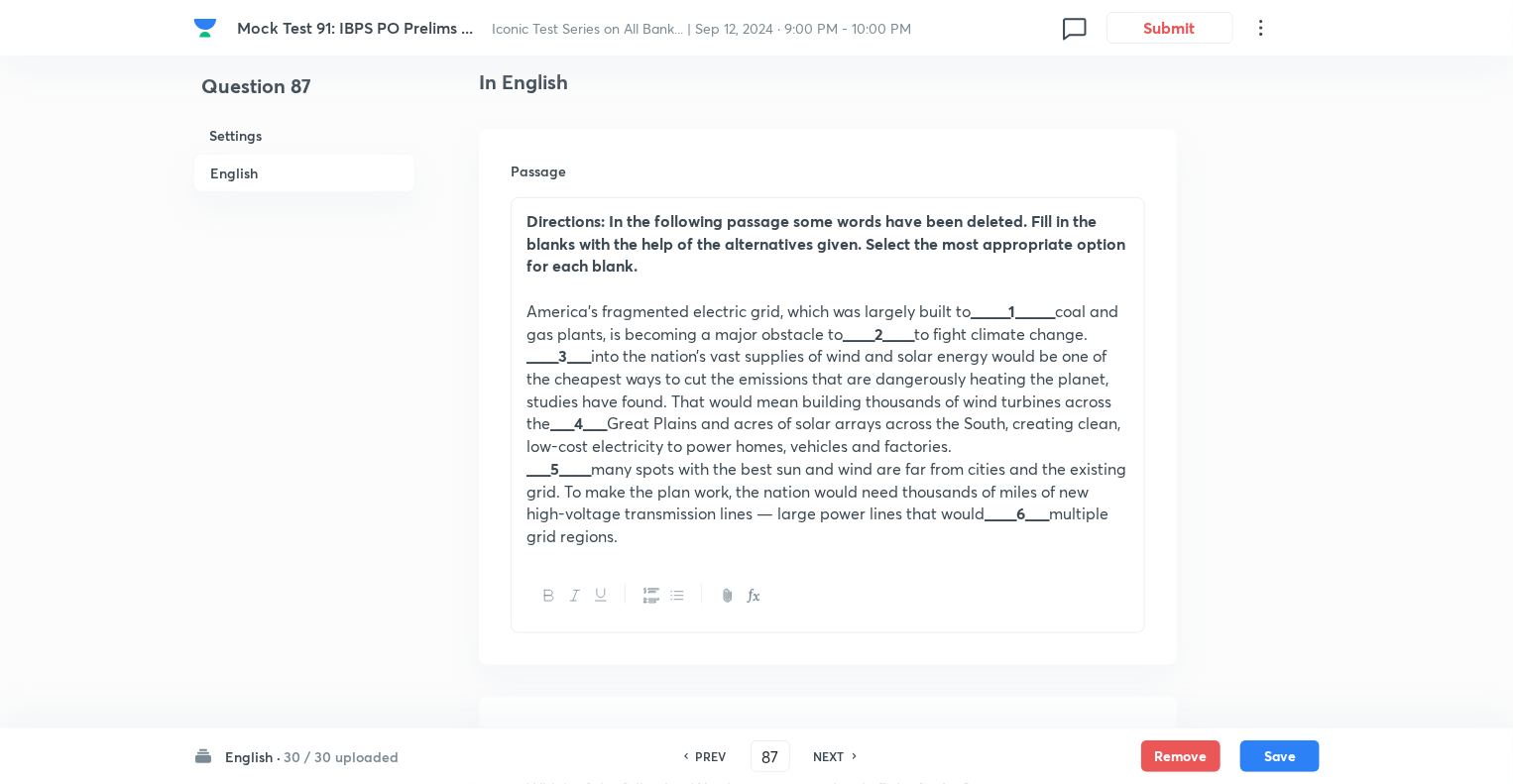 click on "PREV" at bounding box center [711, 756] 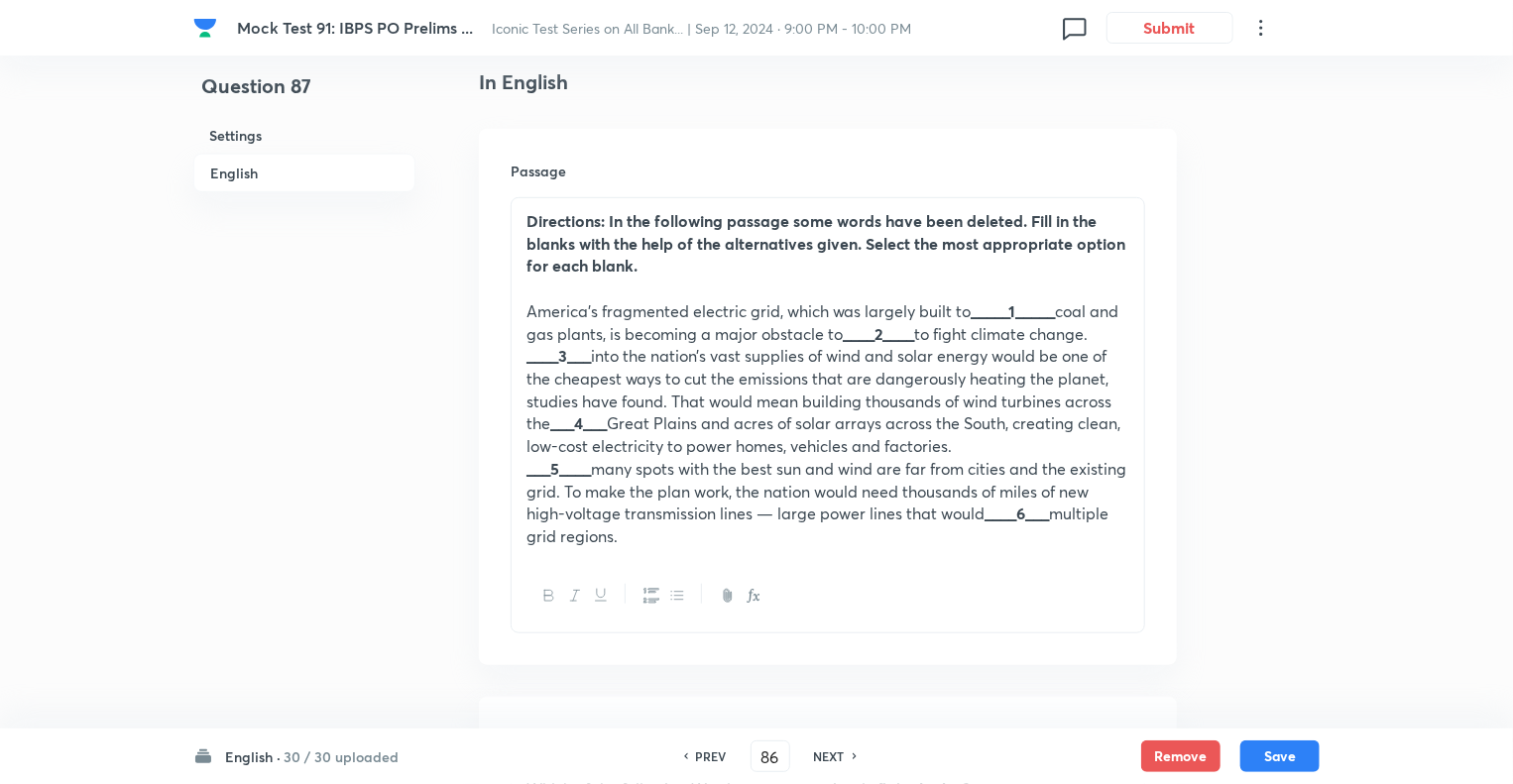 checkbox on "false" 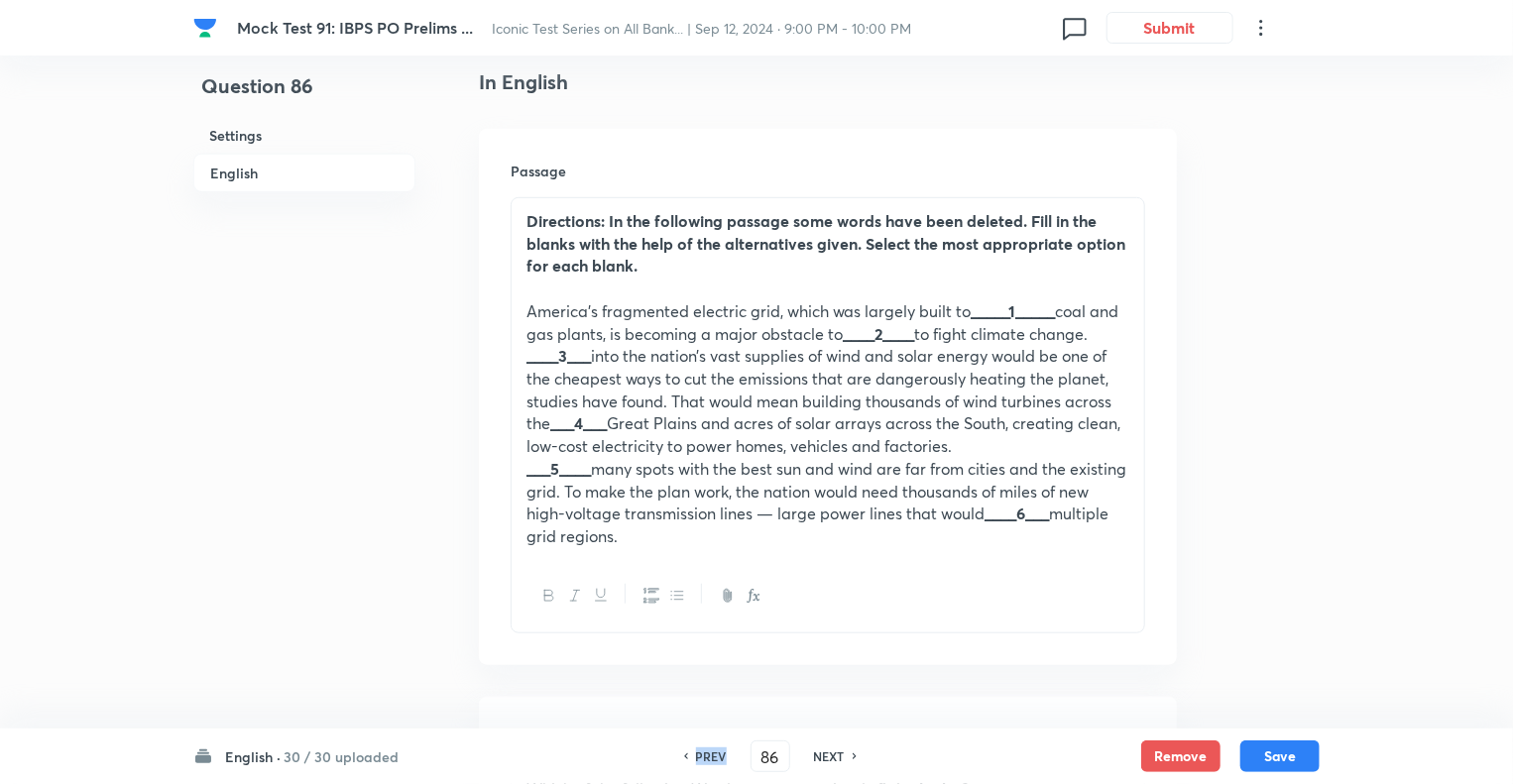 click on "PREV" at bounding box center (711, 756) 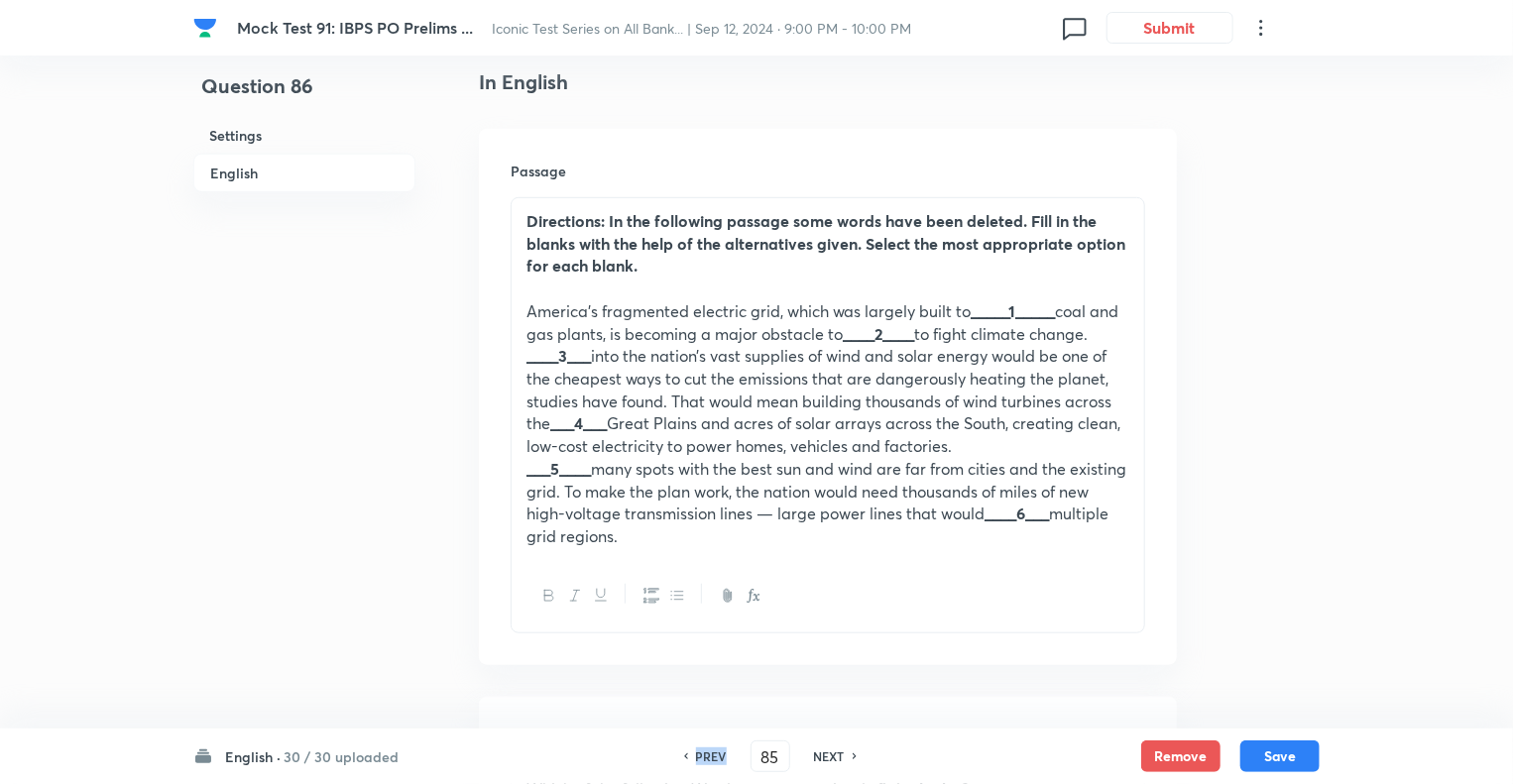 checkbox on "false" 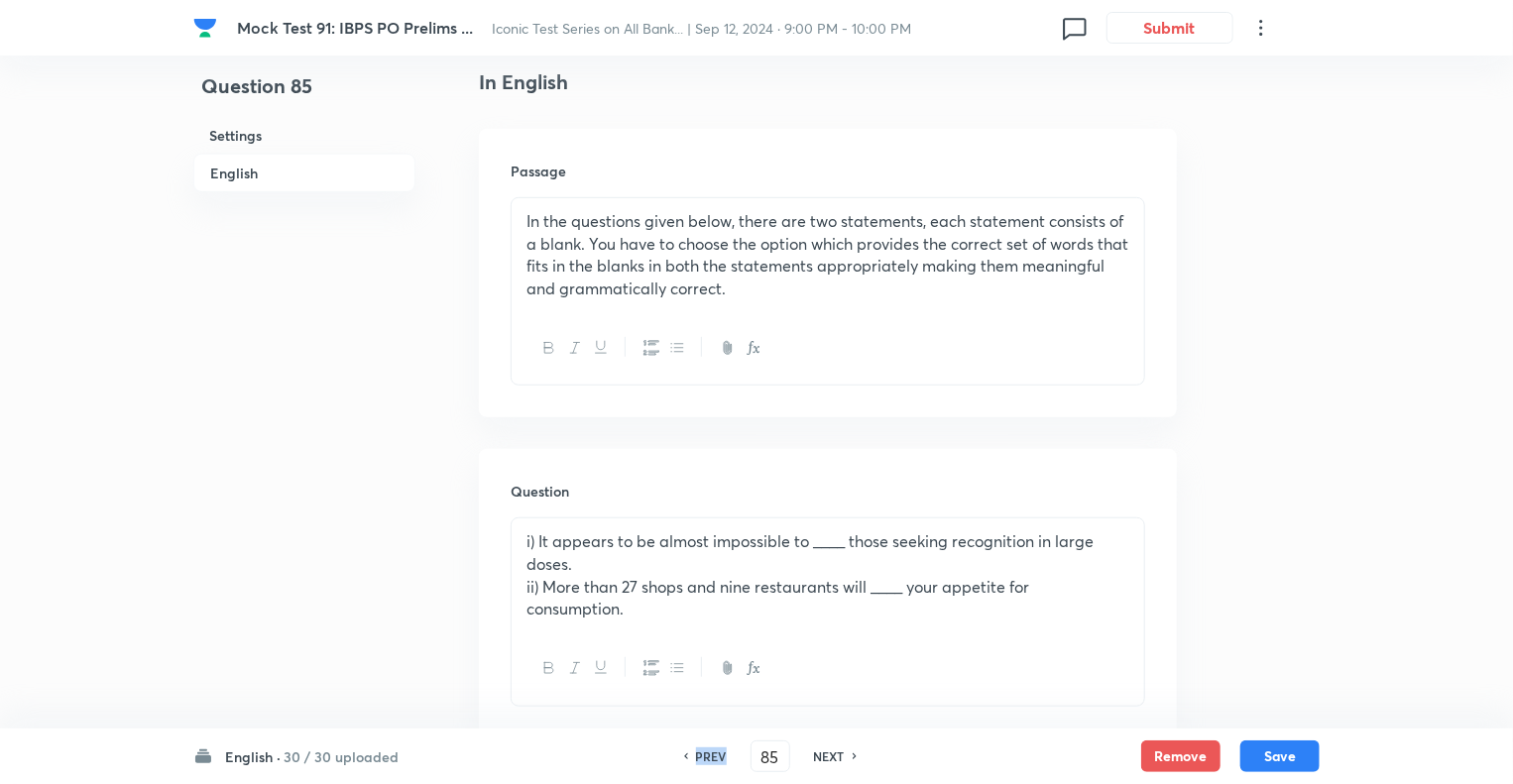 click on "PREV" at bounding box center [711, 756] 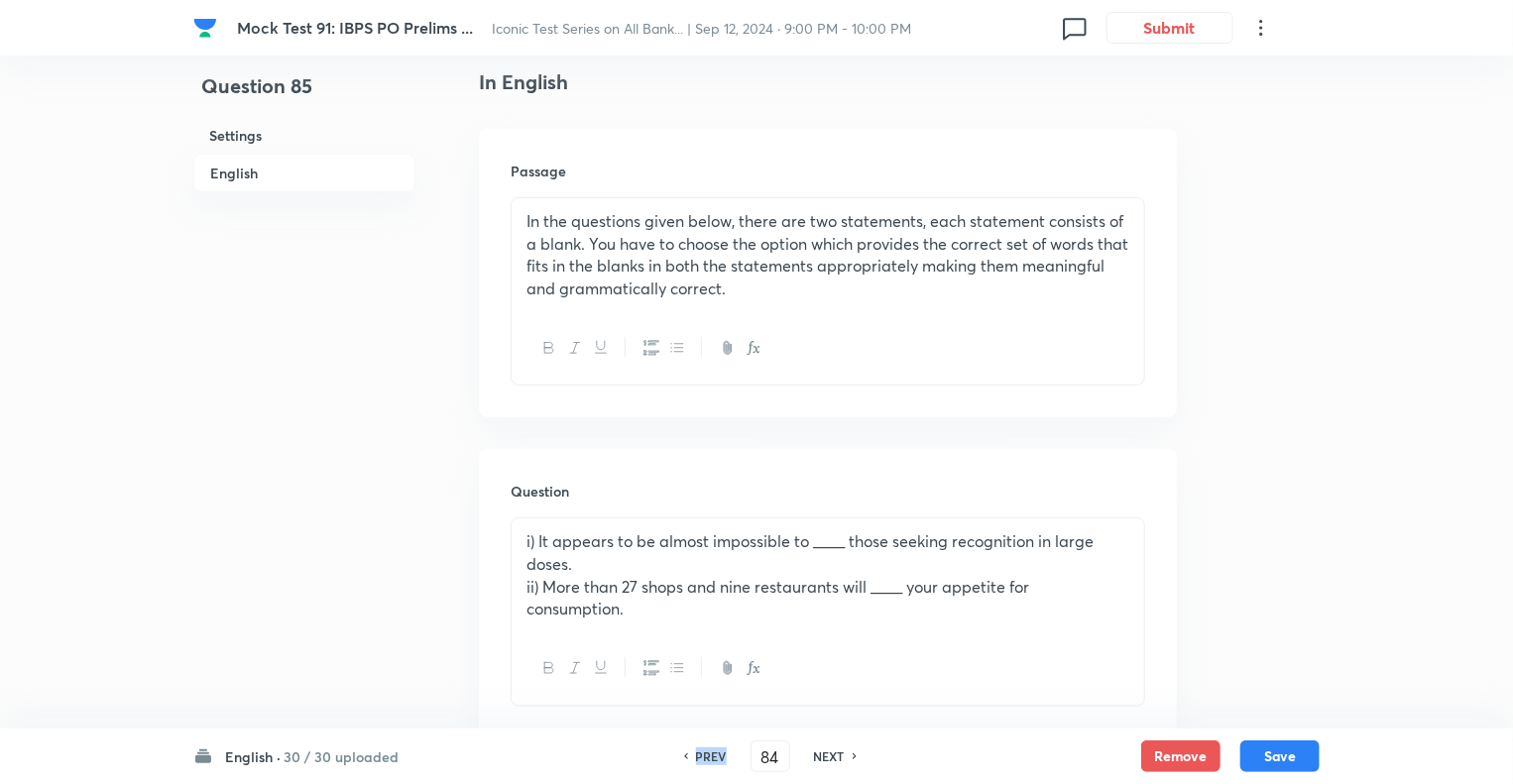 checkbox on "false" 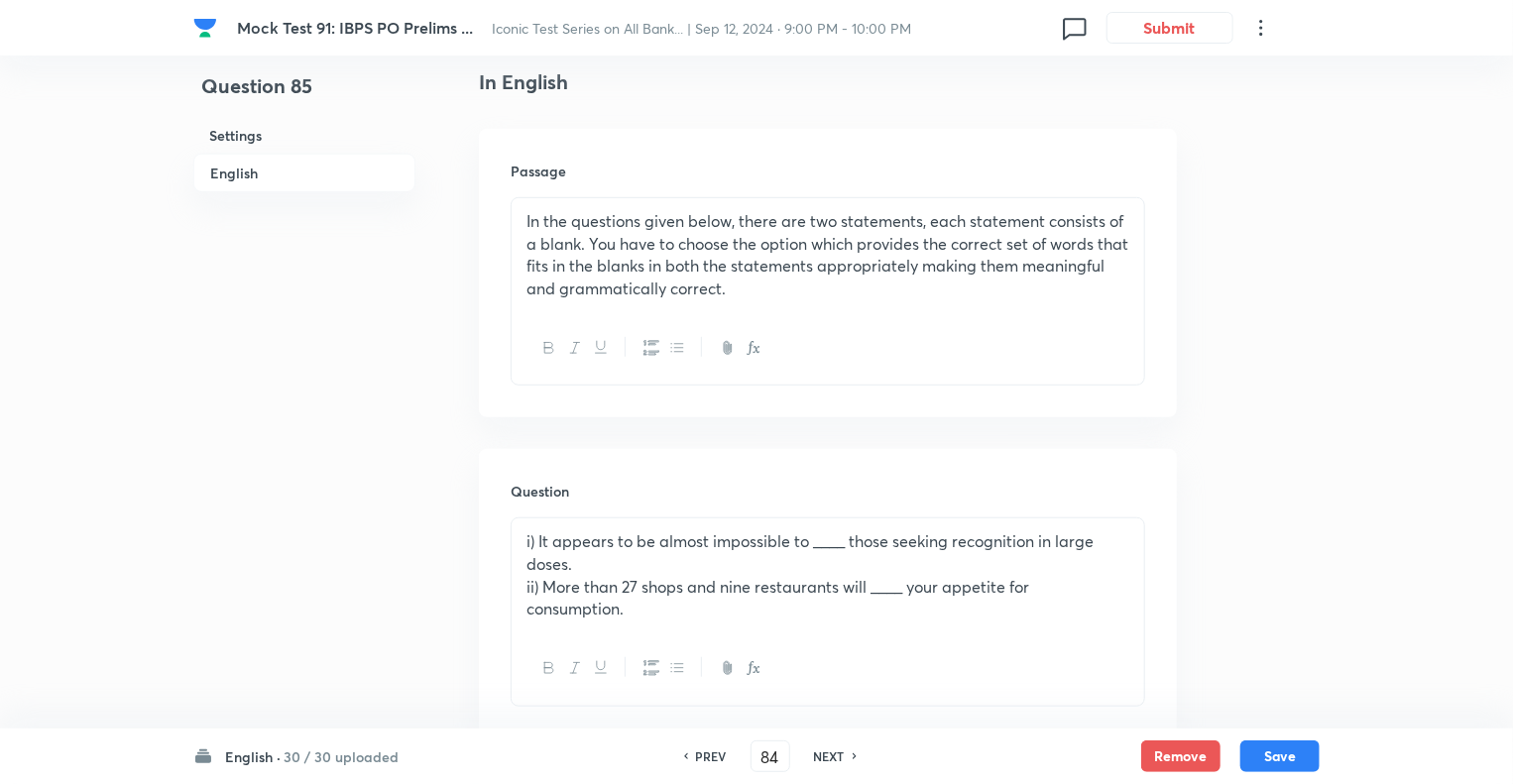 checkbox on "true" 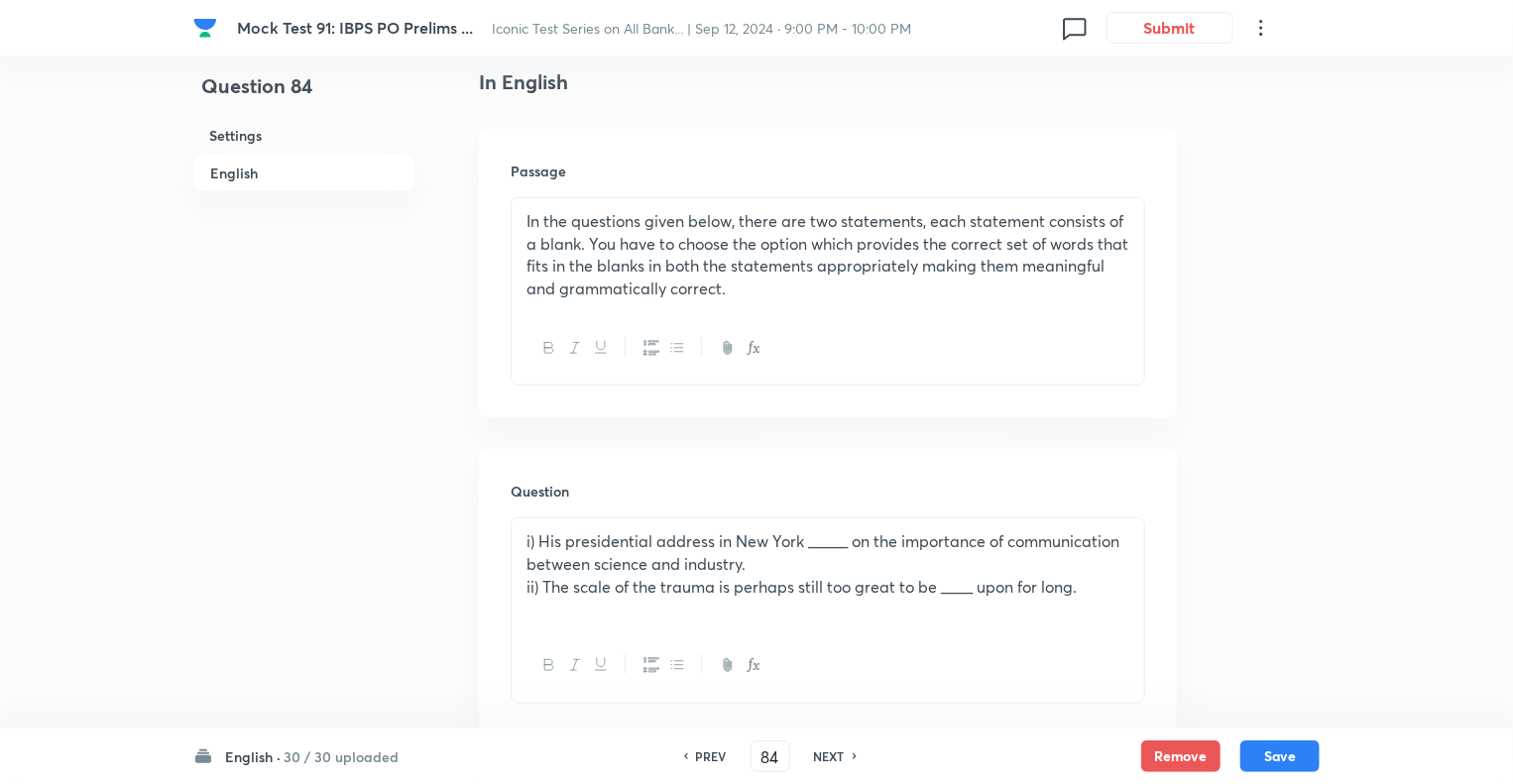 click on "NEXT" at bounding box center (829, 756) 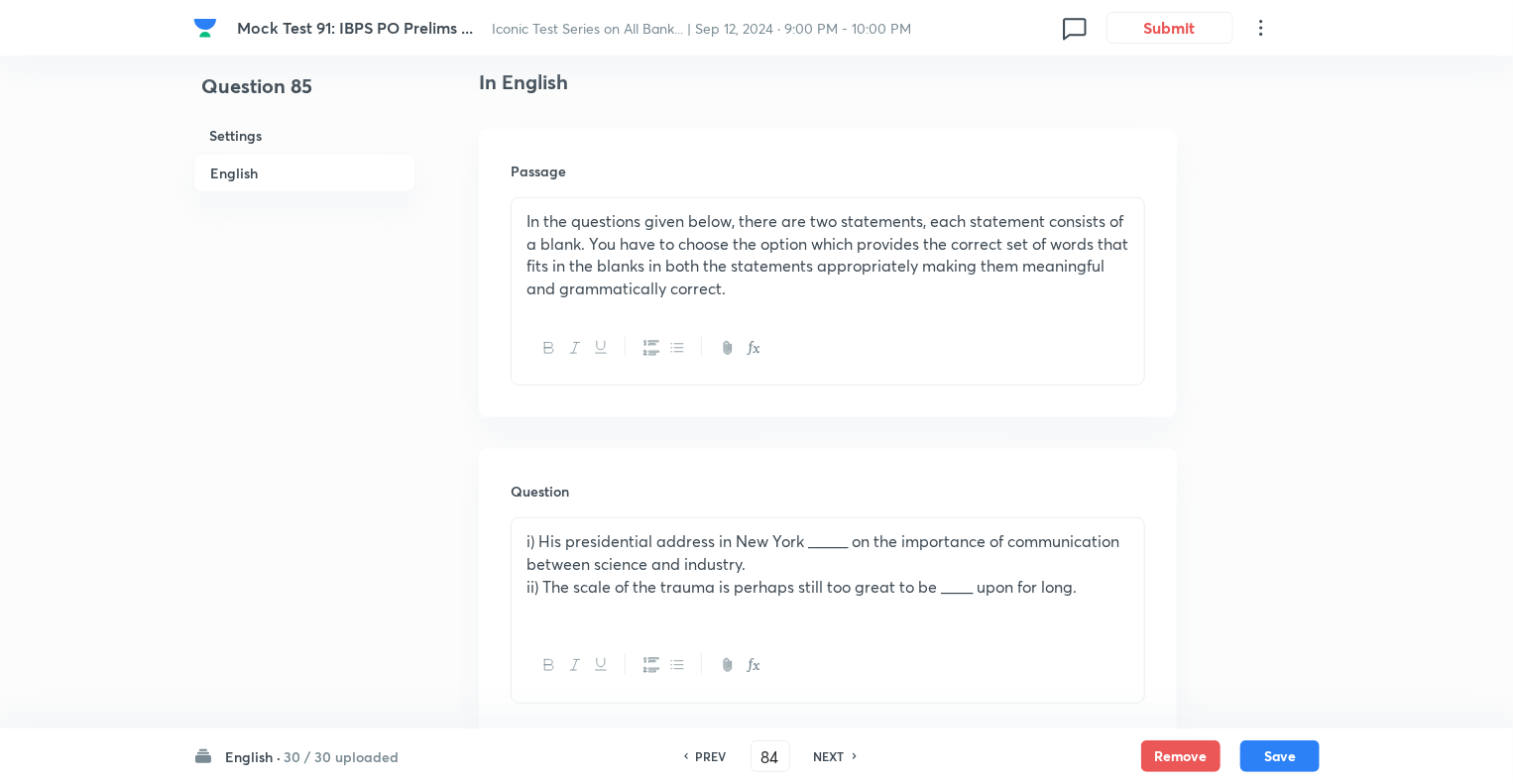 type on "85" 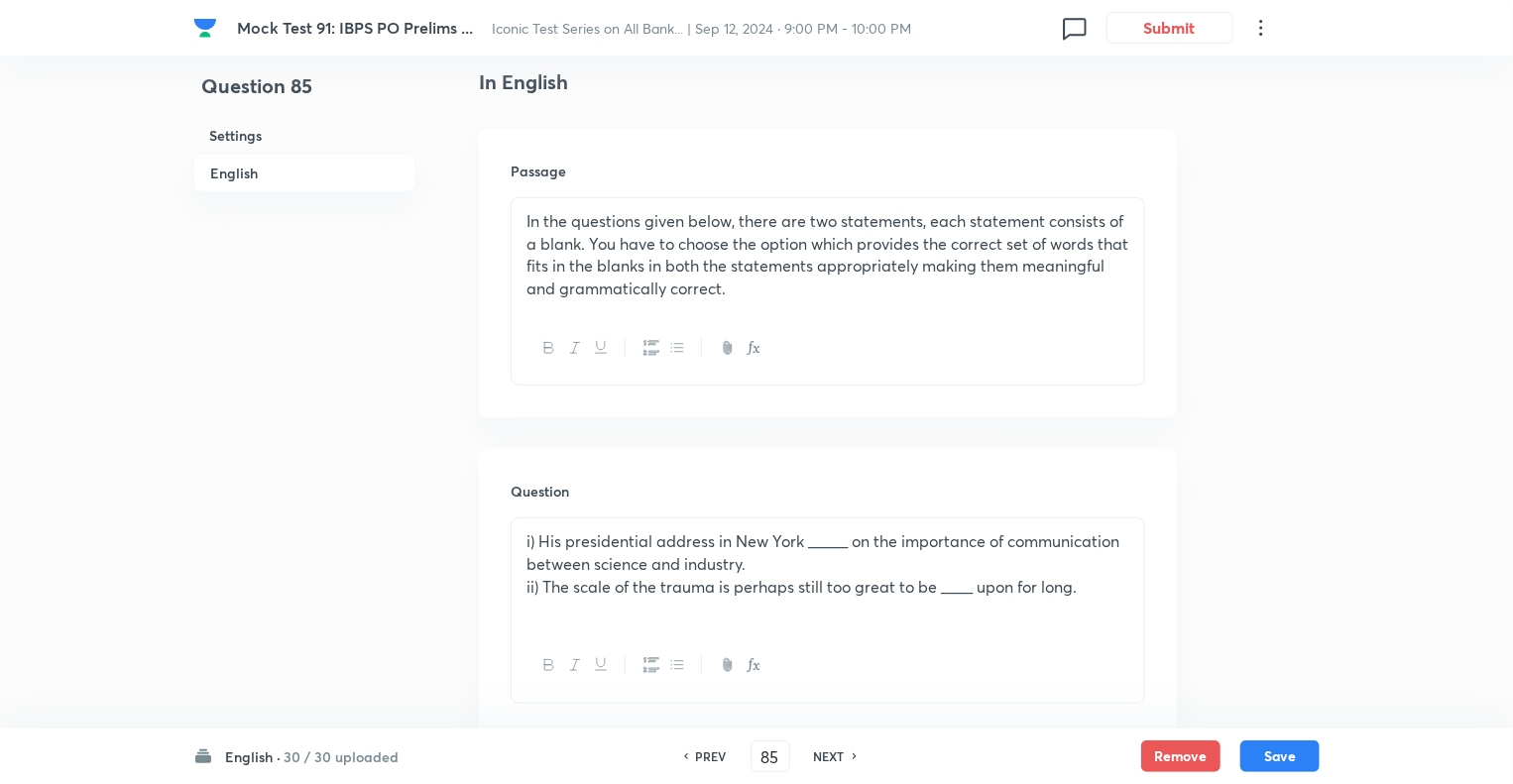 checkbox on "false" 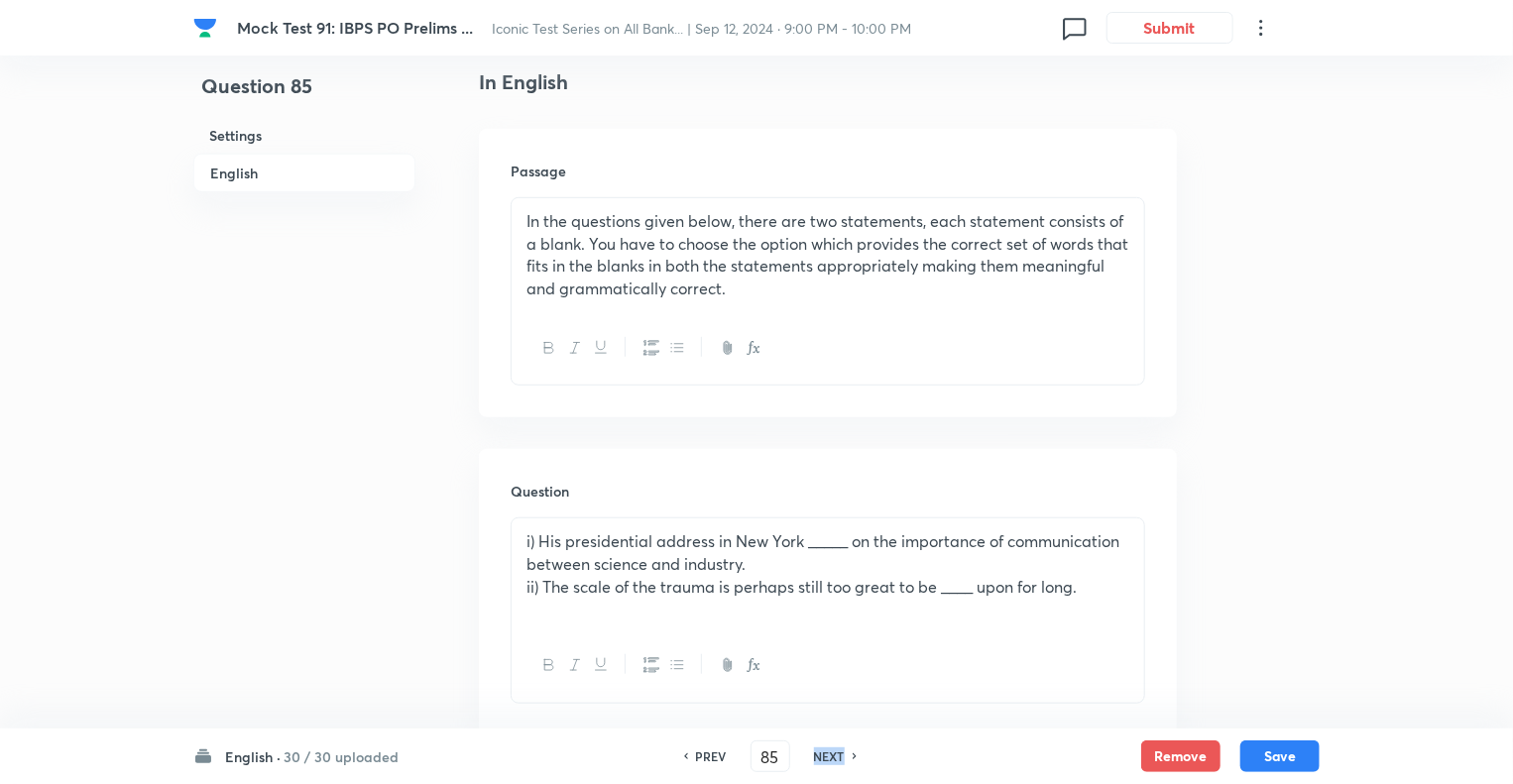 click on "NEXT" at bounding box center (829, 756) 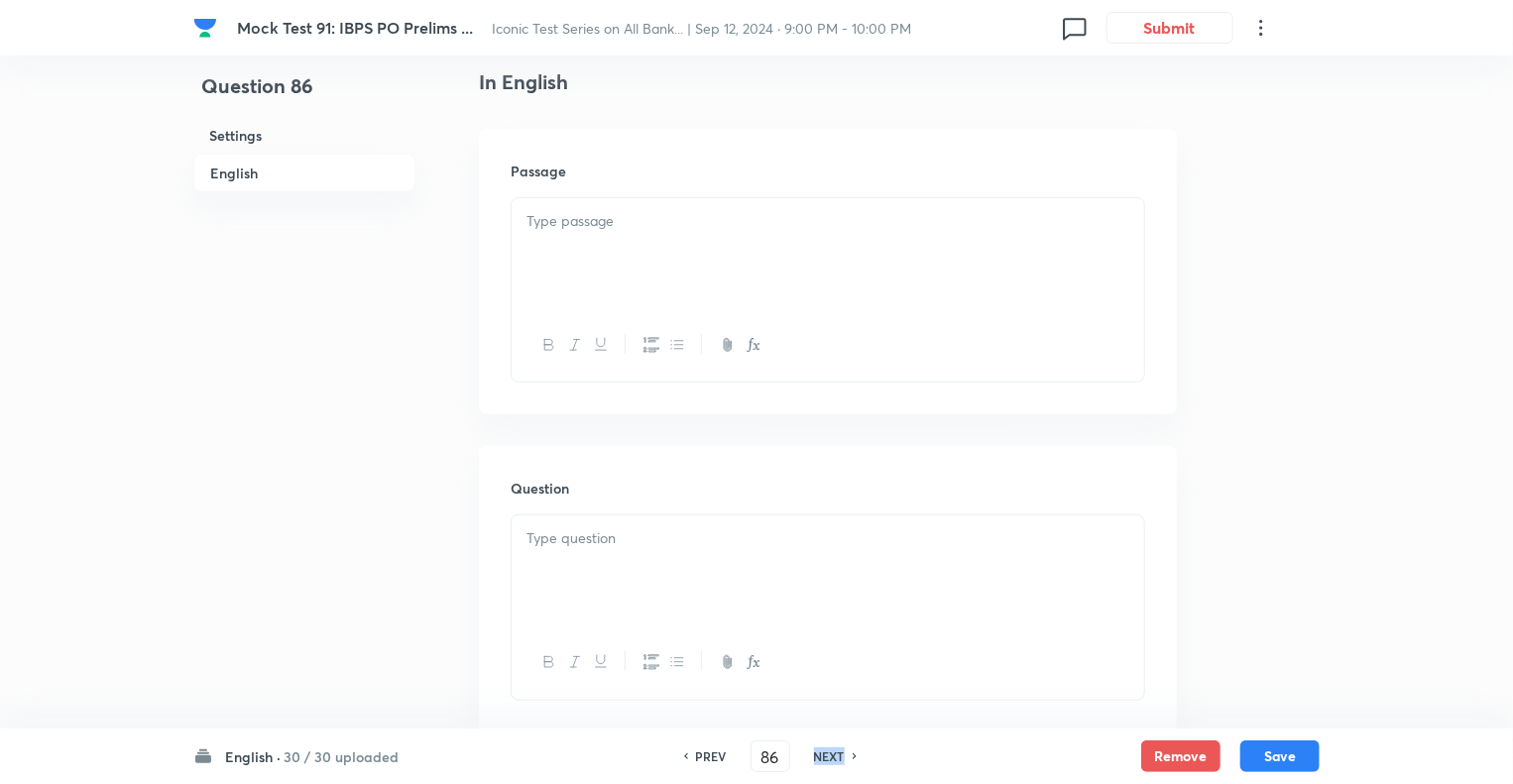 checkbox on "false" 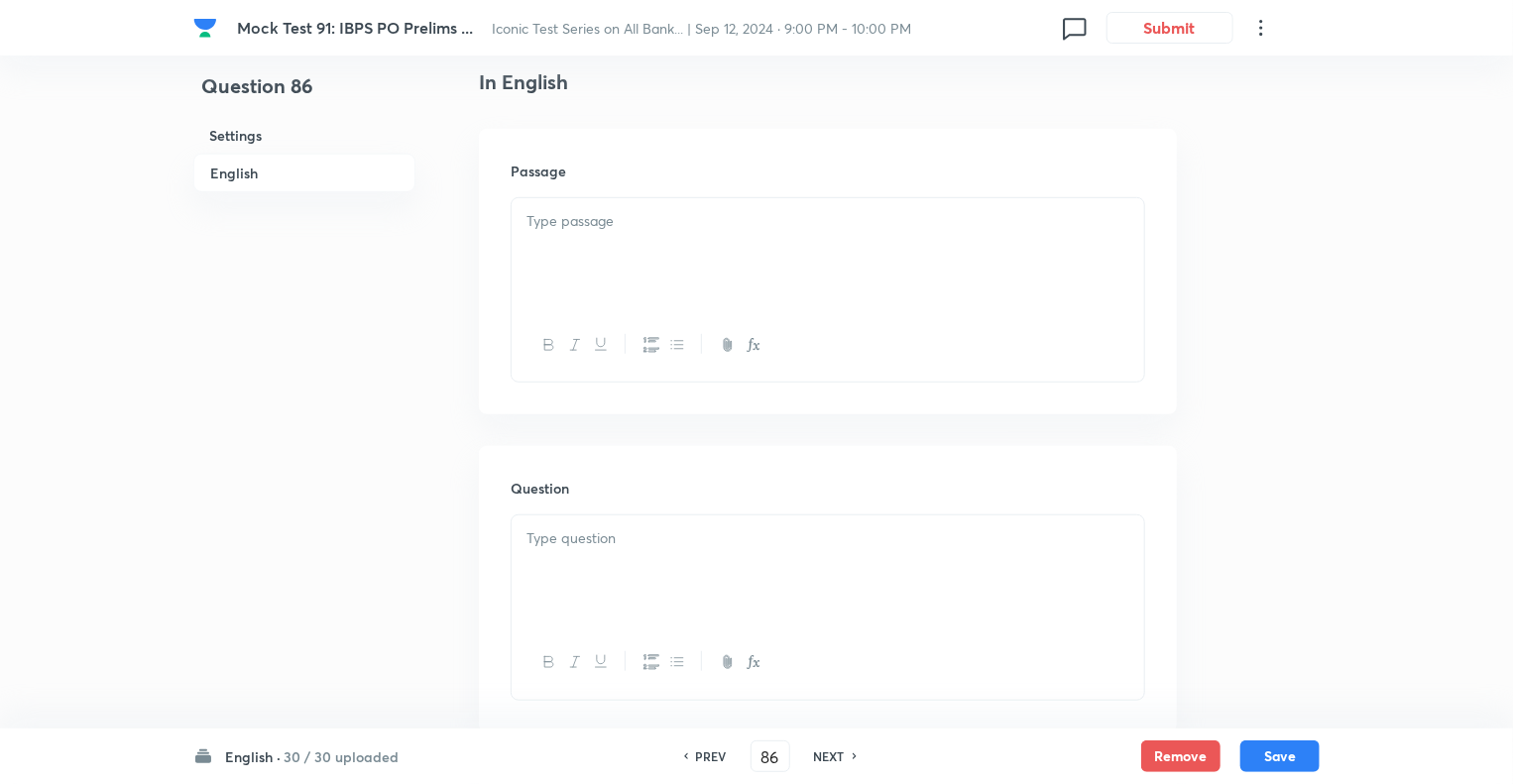 checkbox on "true" 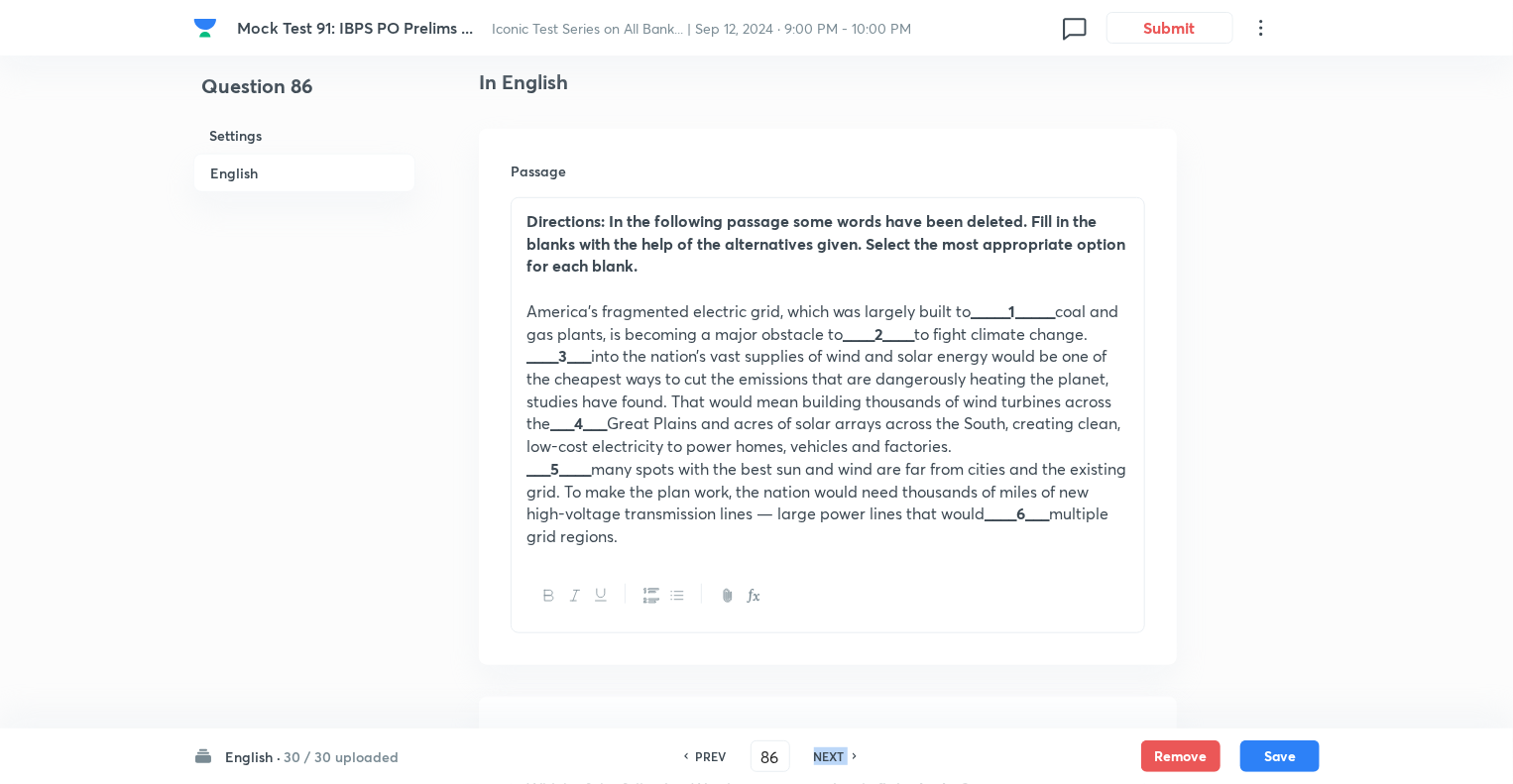 click on "NEXT" at bounding box center [829, 756] 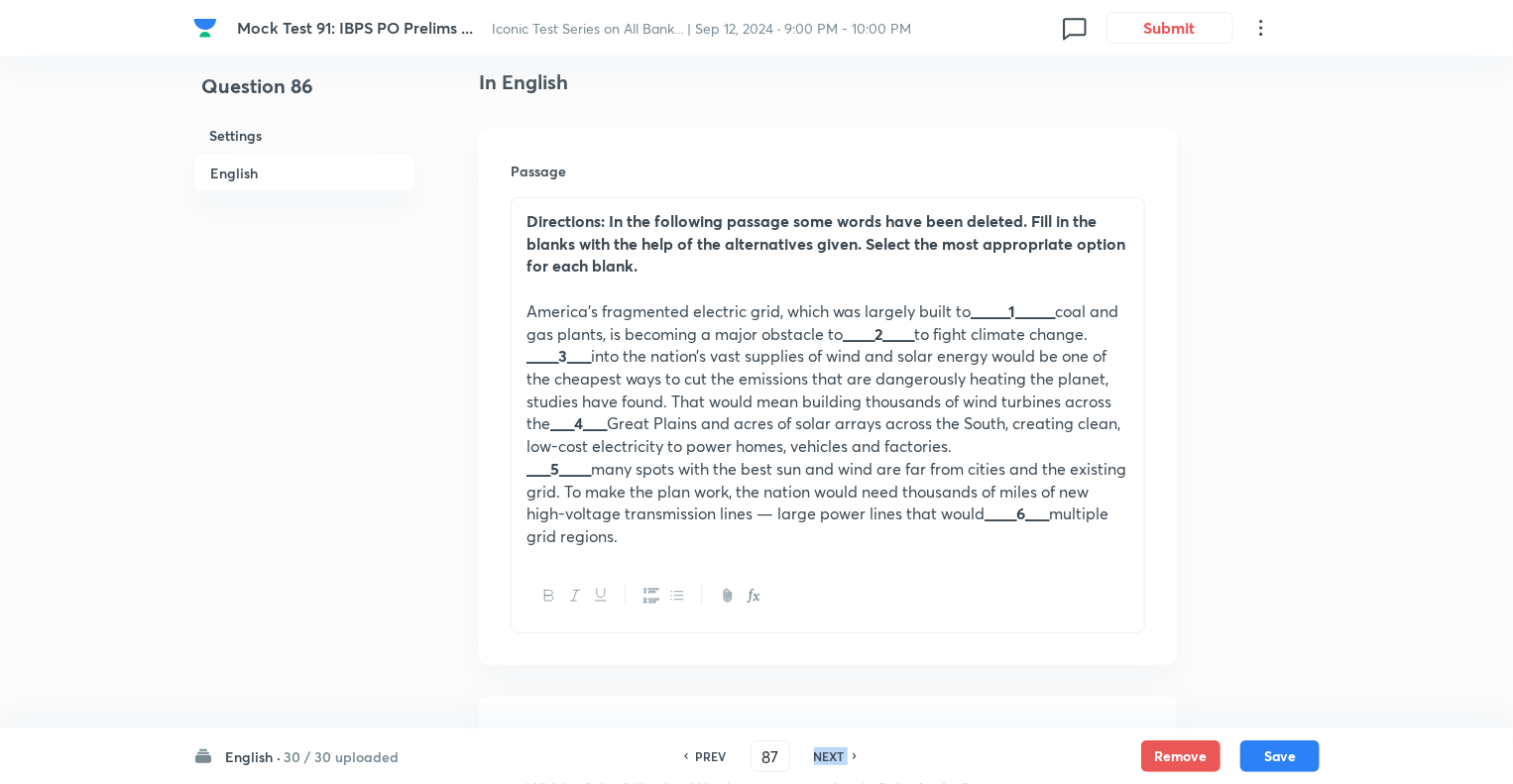 checkbox on "false" 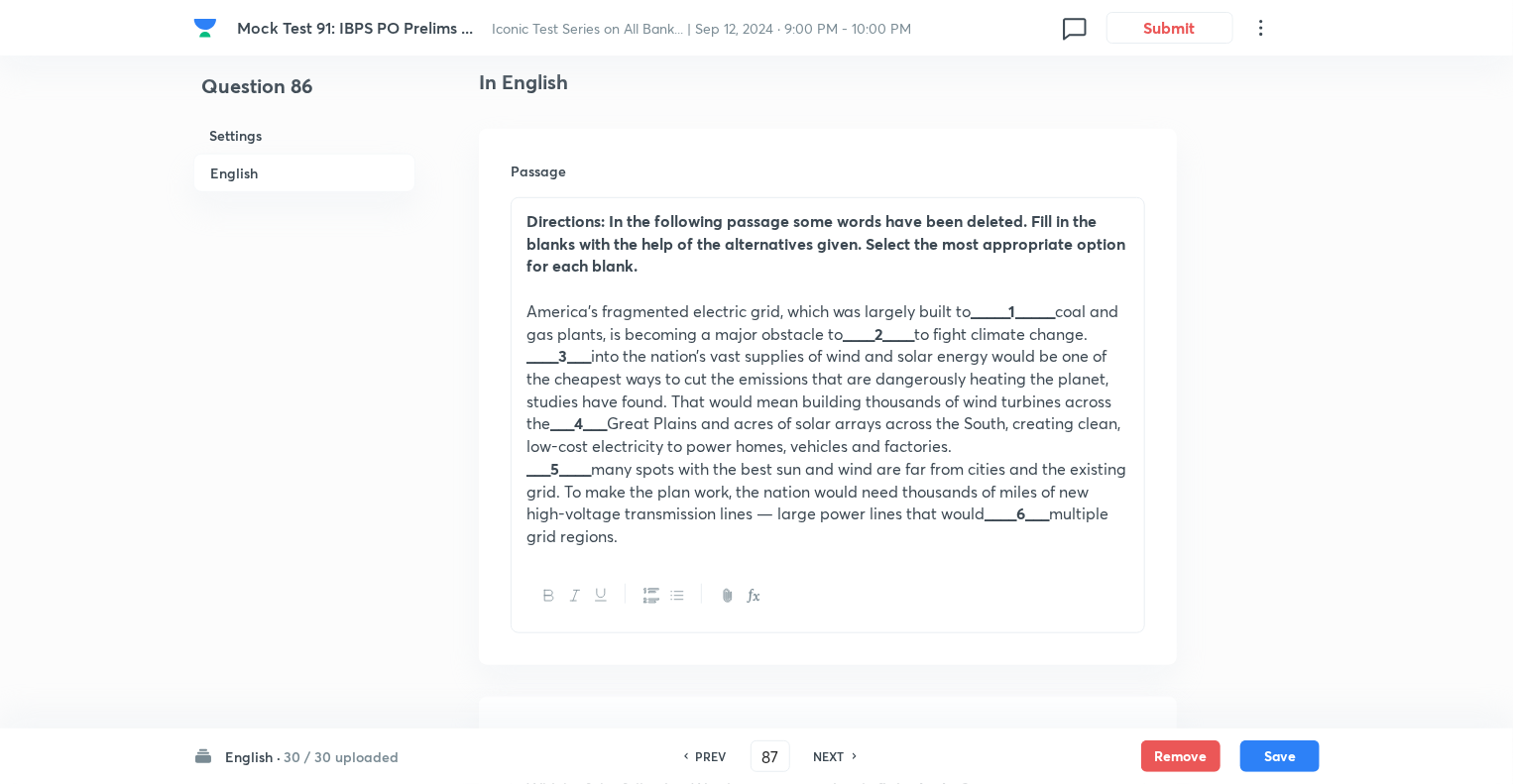 checkbox on "true" 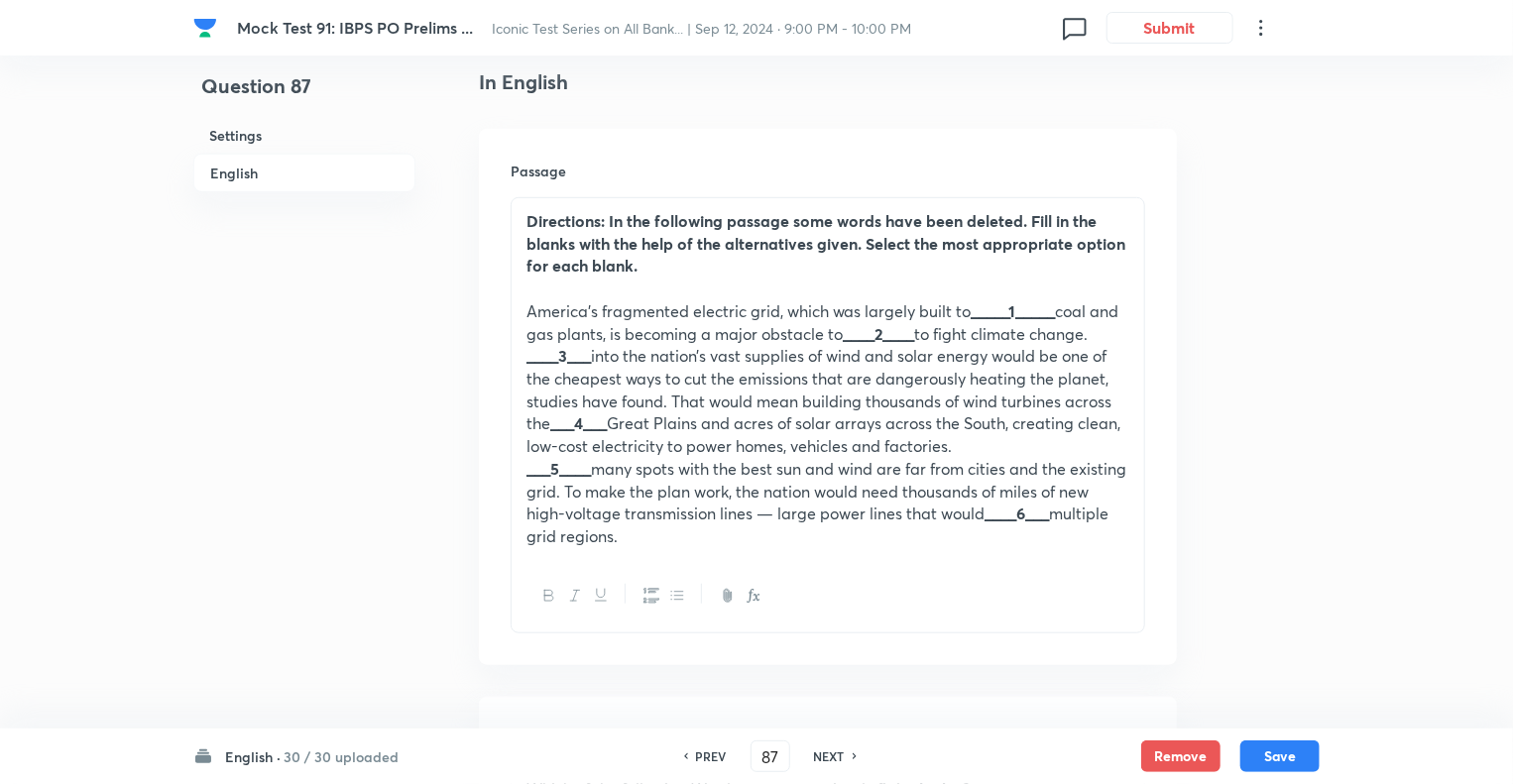 click on "NEXT" at bounding box center [829, 756] 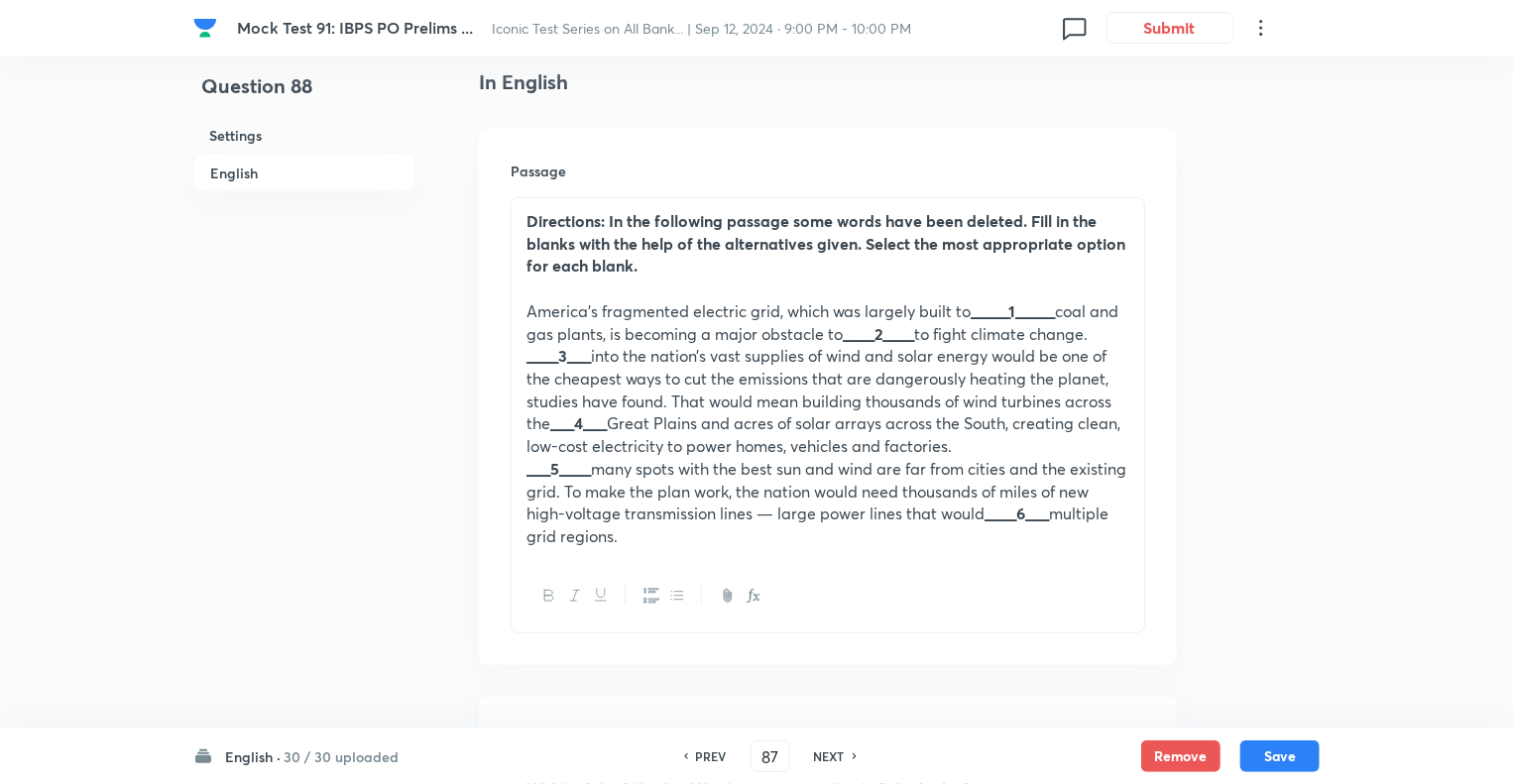 type on "88" 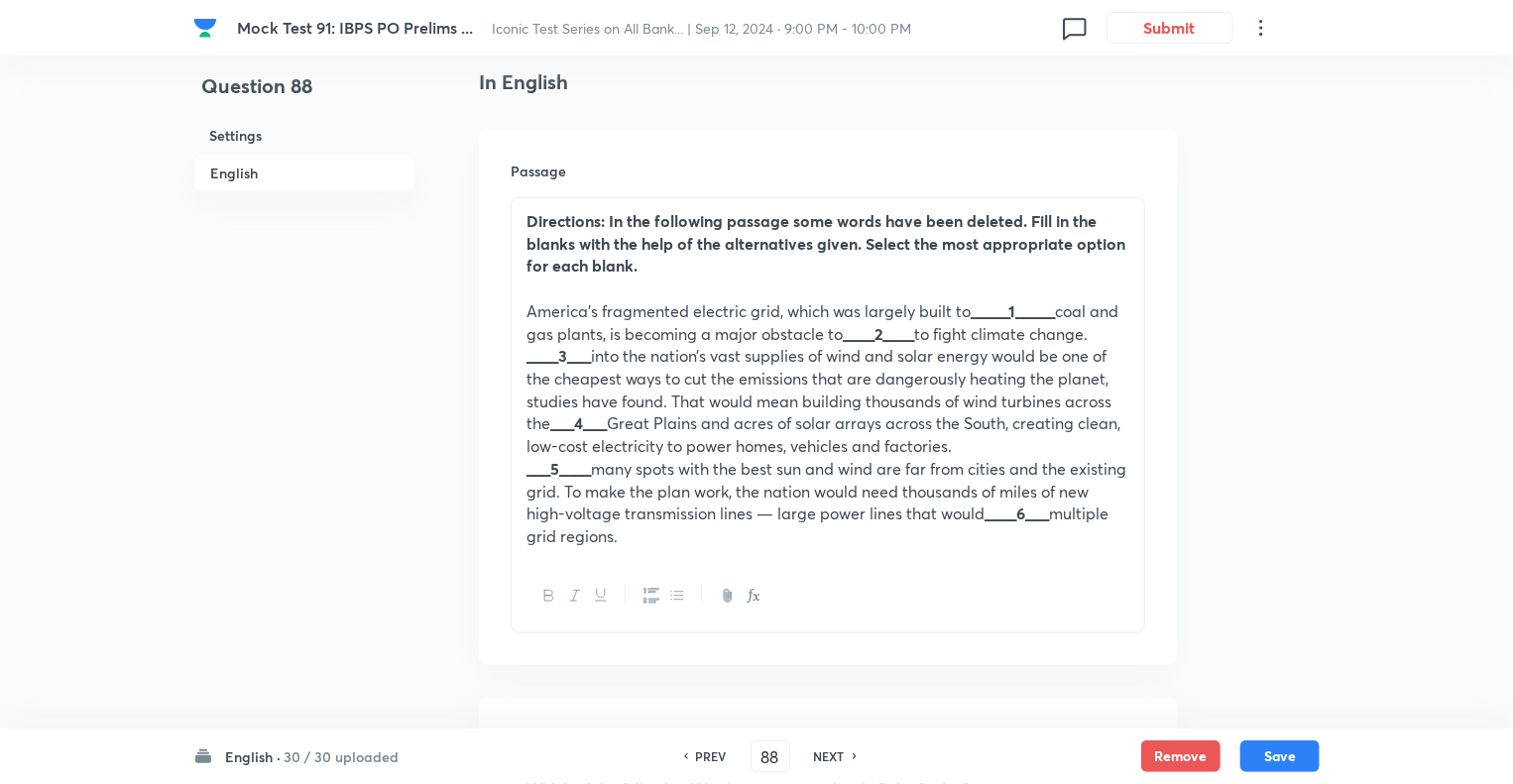 checkbox on "false" 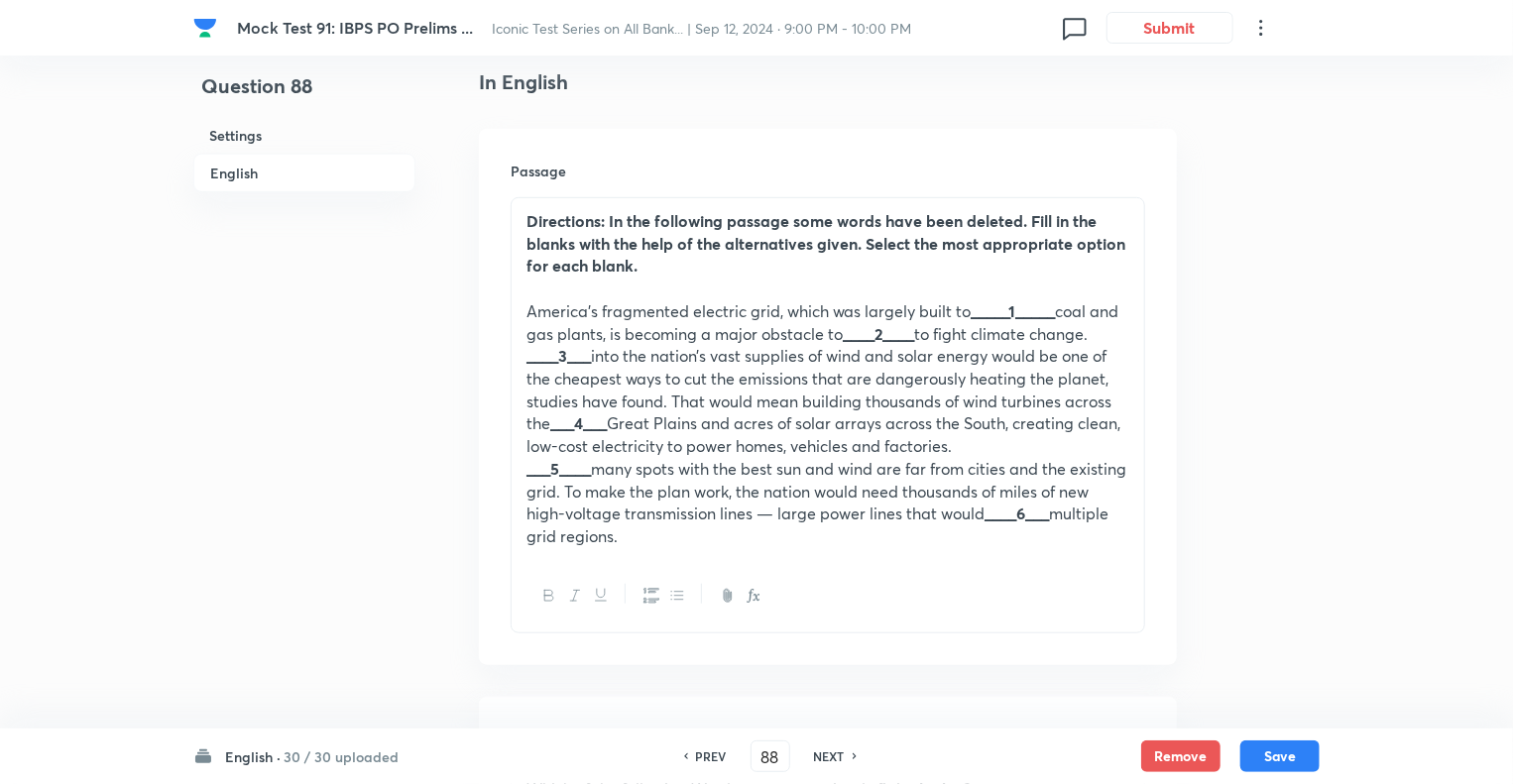 click on "NEXT" at bounding box center (829, 756) 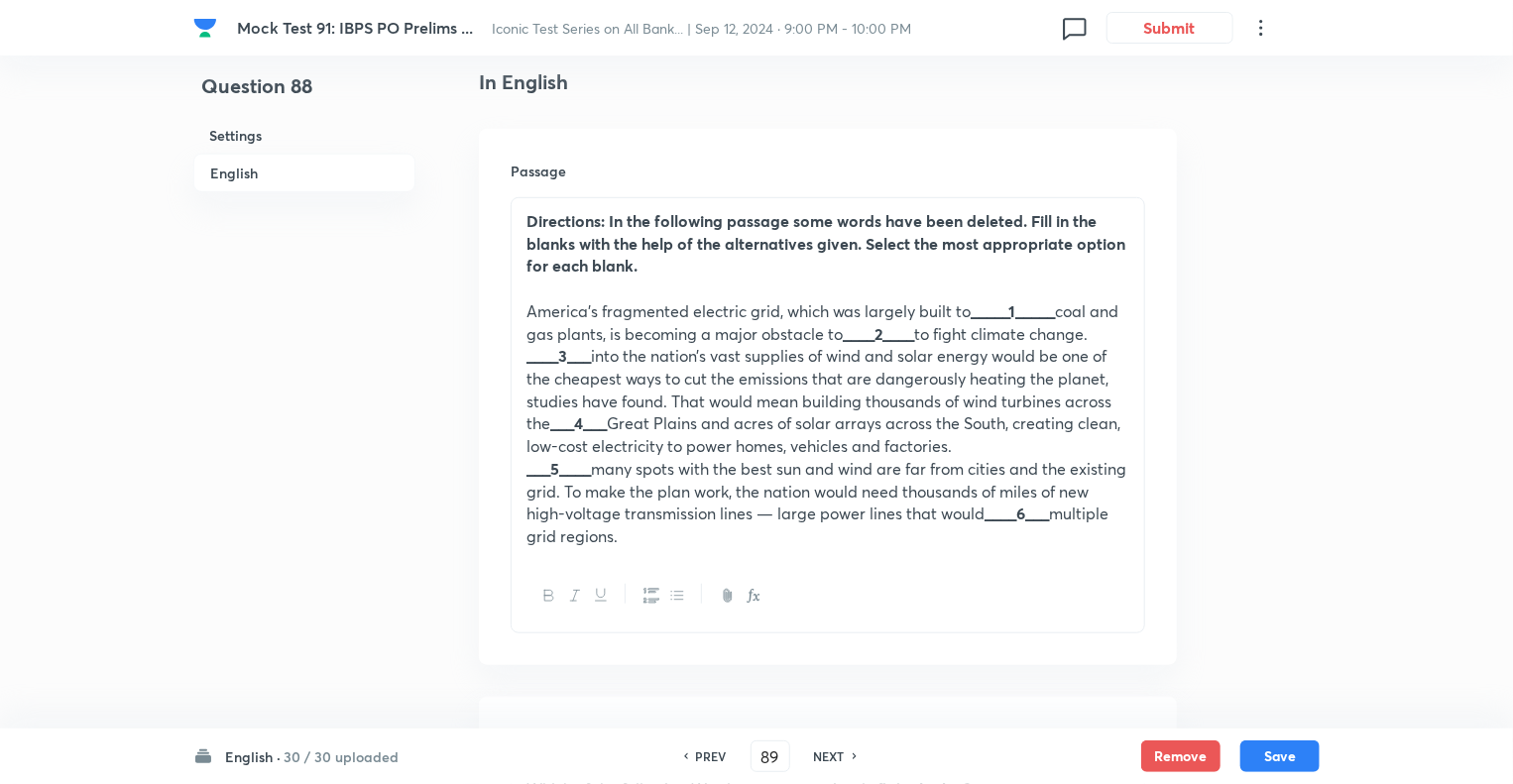 checkbox on "false" 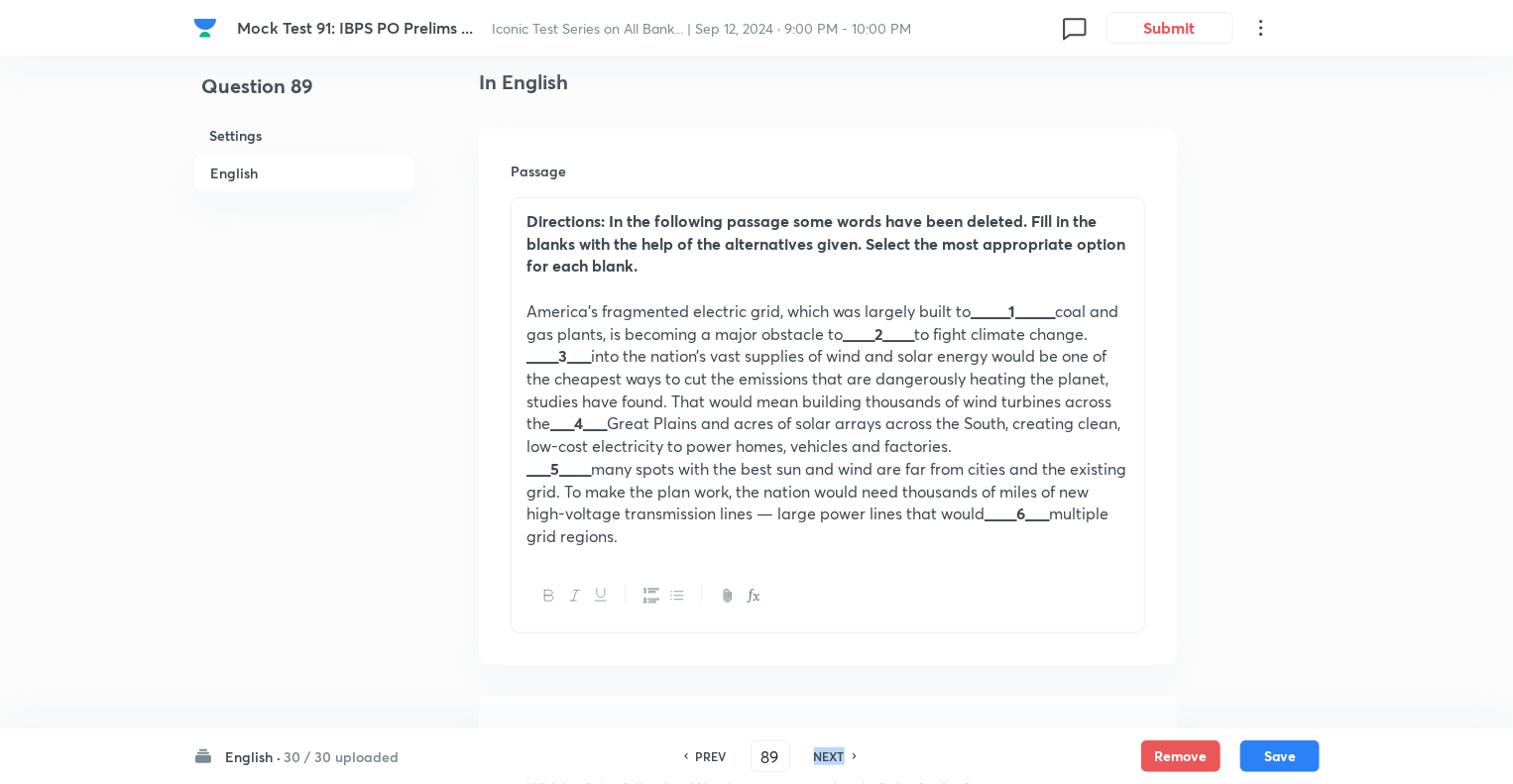 click on "NEXT" at bounding box center (829, 756) 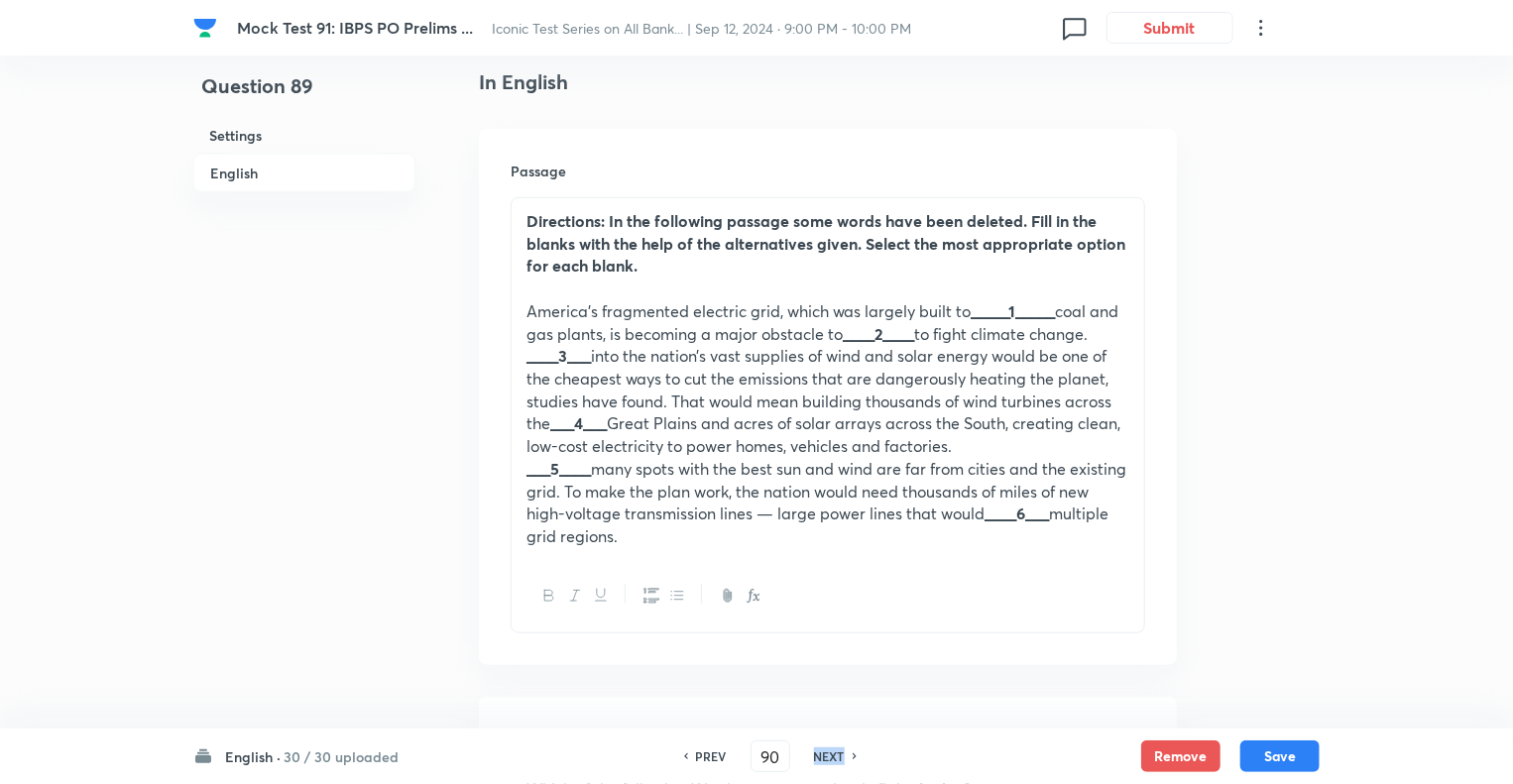 checkbox on "false" 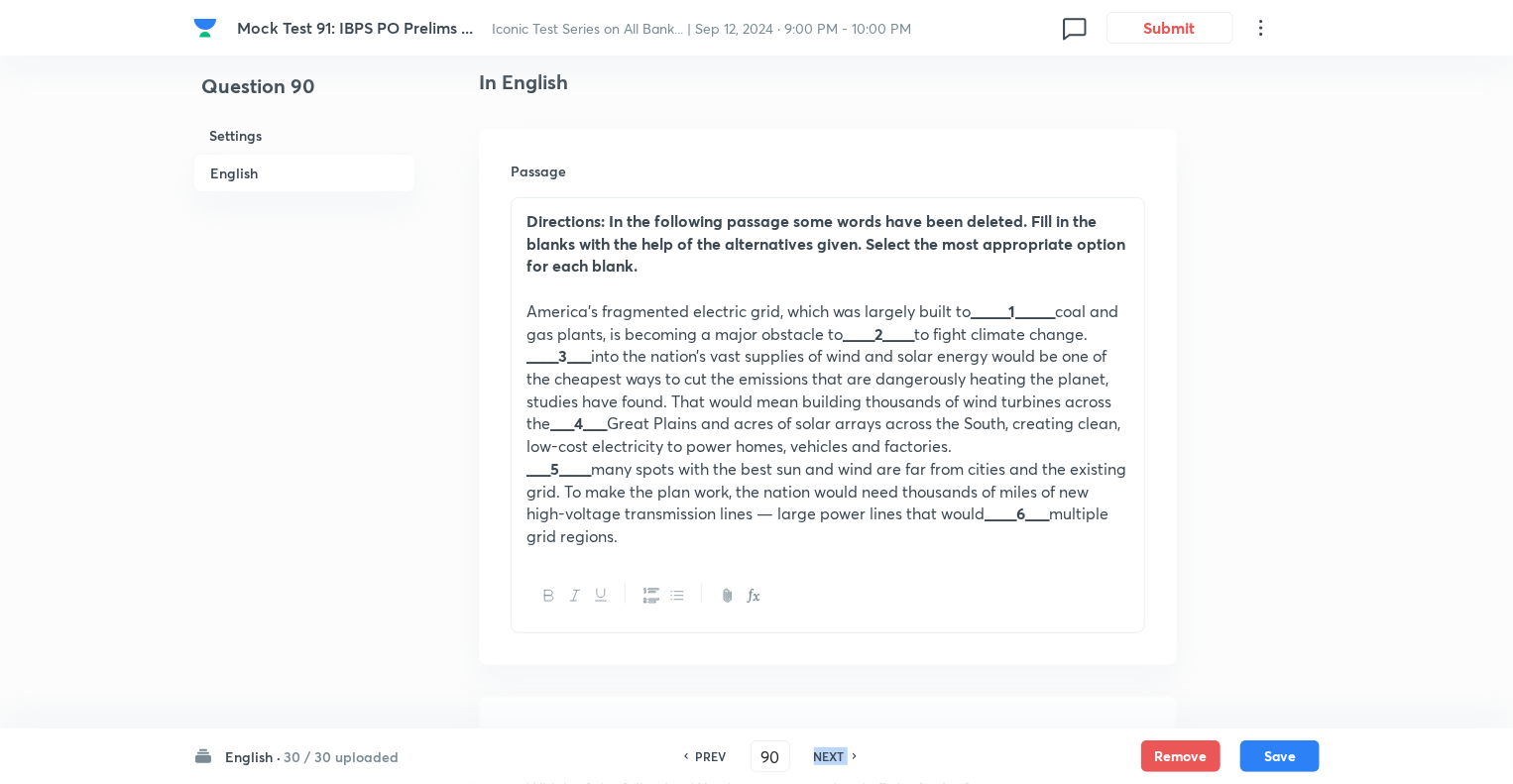click on "NEXT" at bounding box center (829, 756) 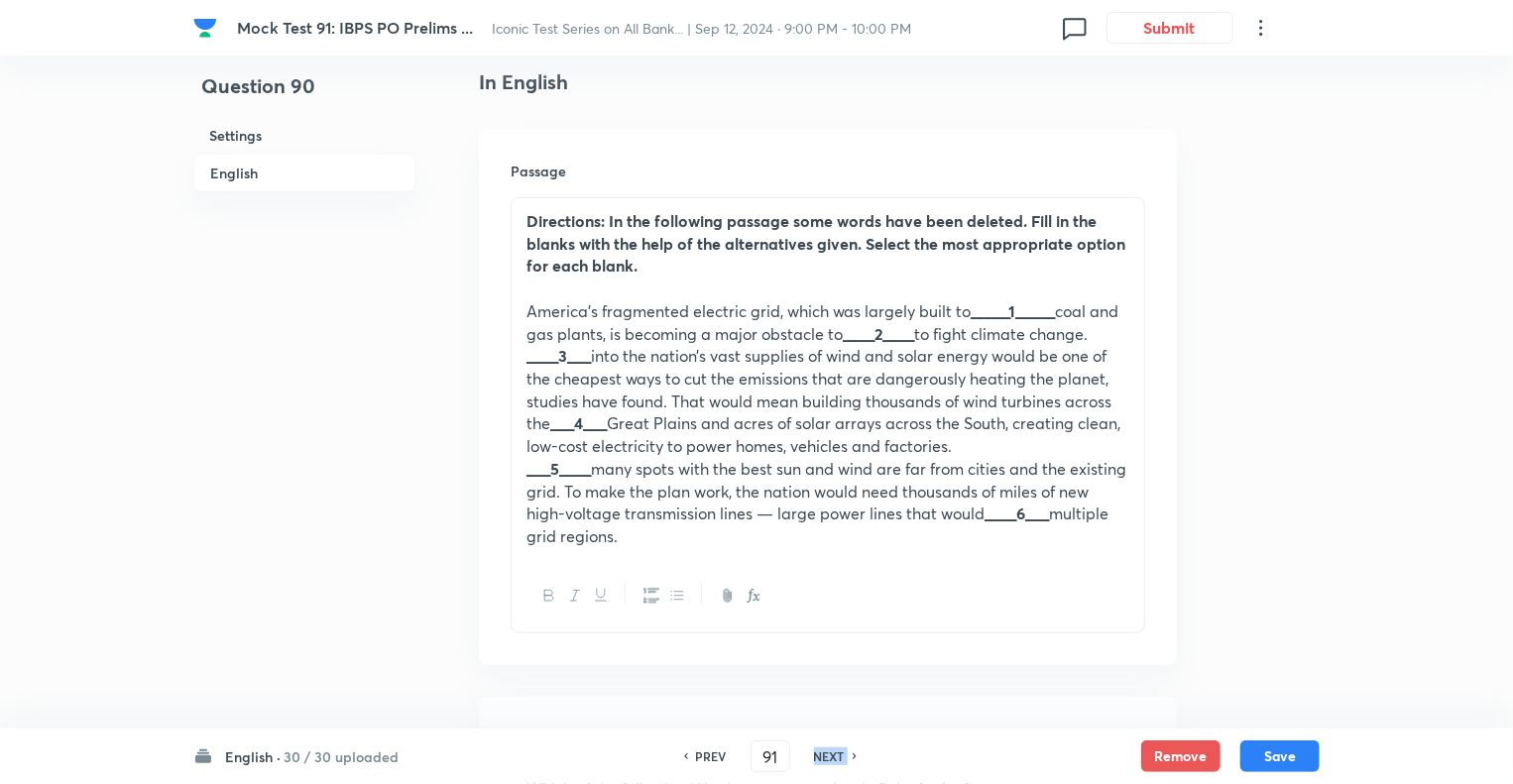 checkbox on "false" 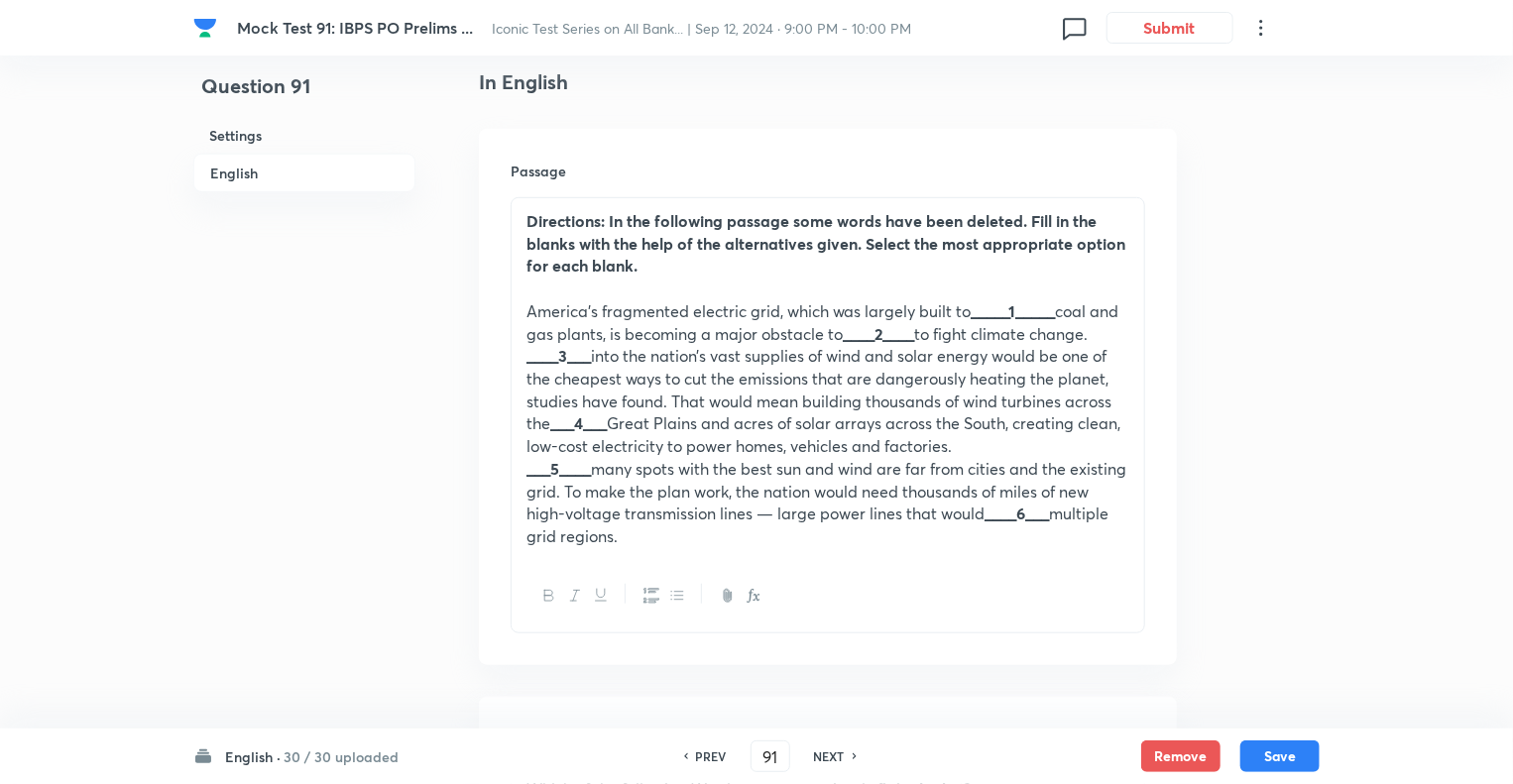 click on "Question 91 Settings English" at bounding box center [304, 1308] 